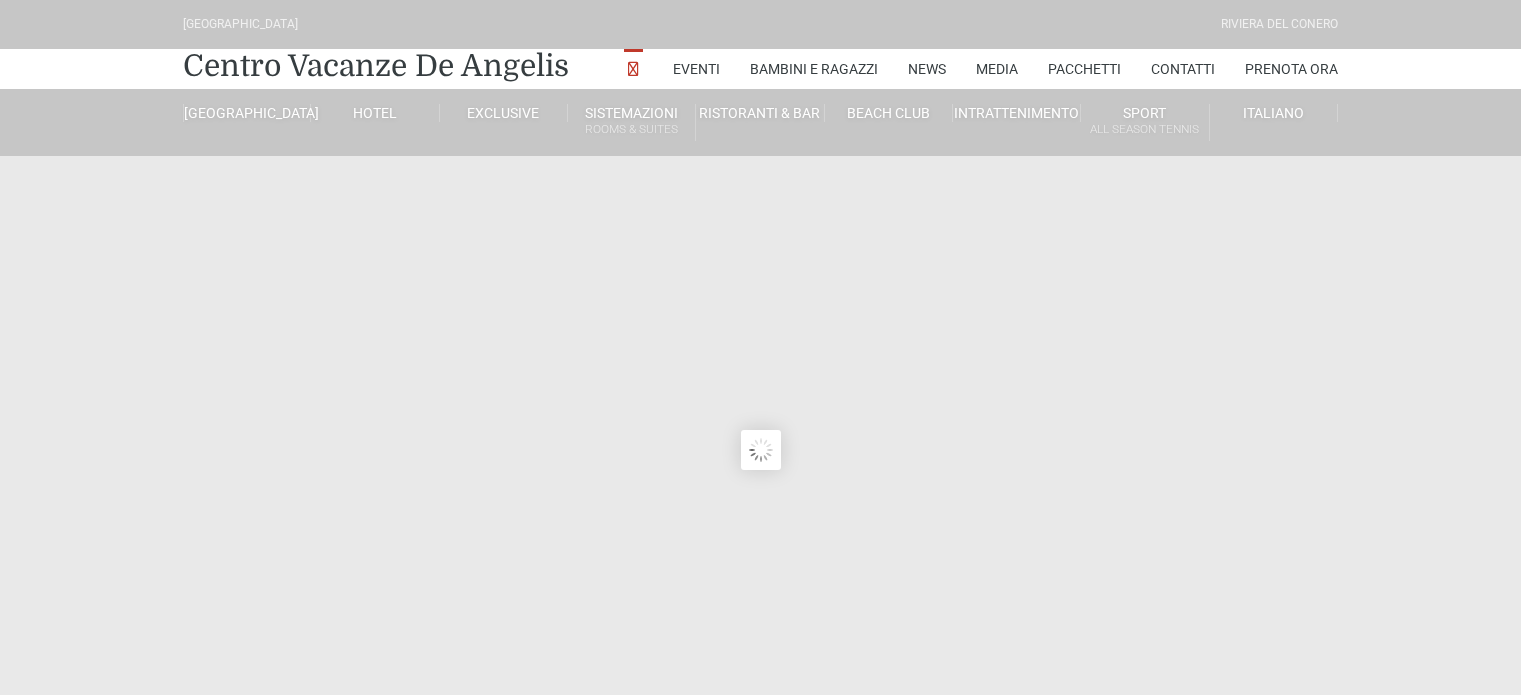 scroll, scrollTop: 0, scrollLeft: 0, axis: both 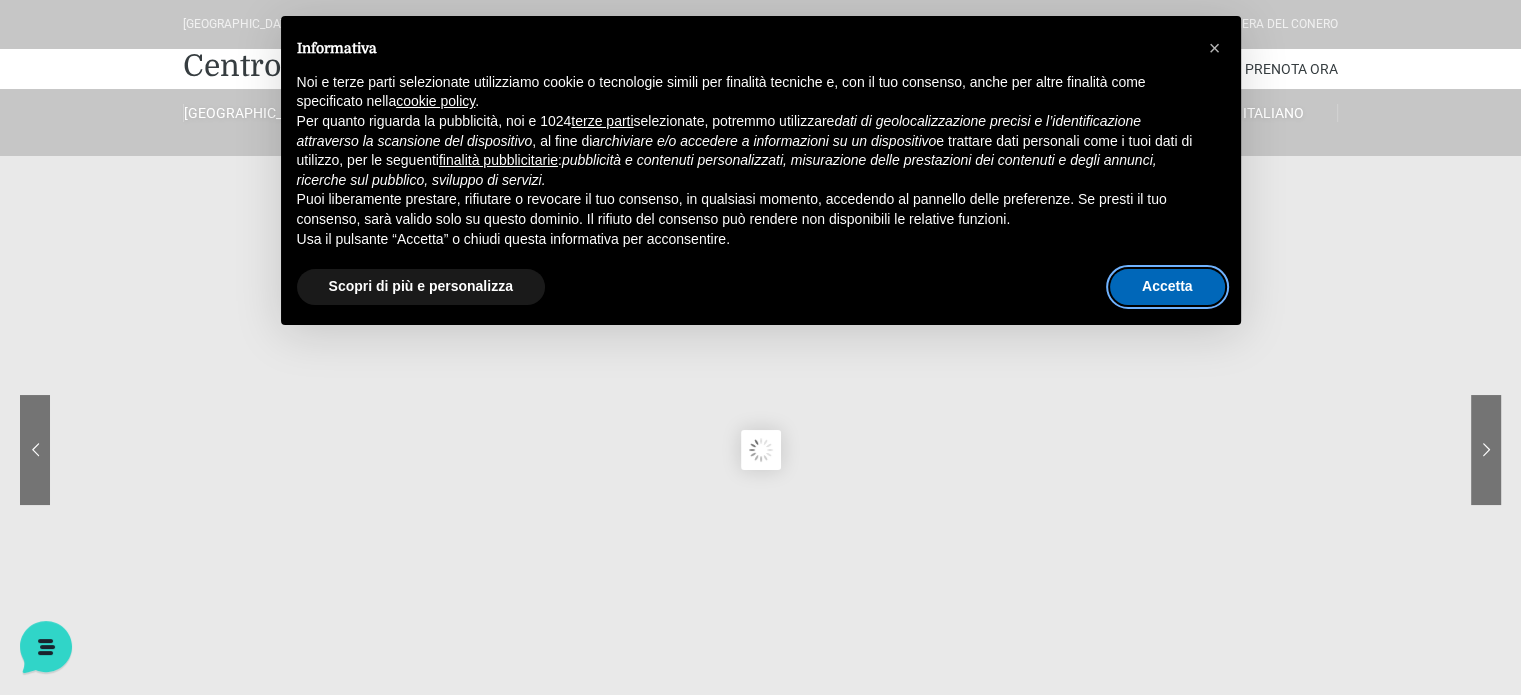 click on "Accetta" at bounding box center (1167, 287) 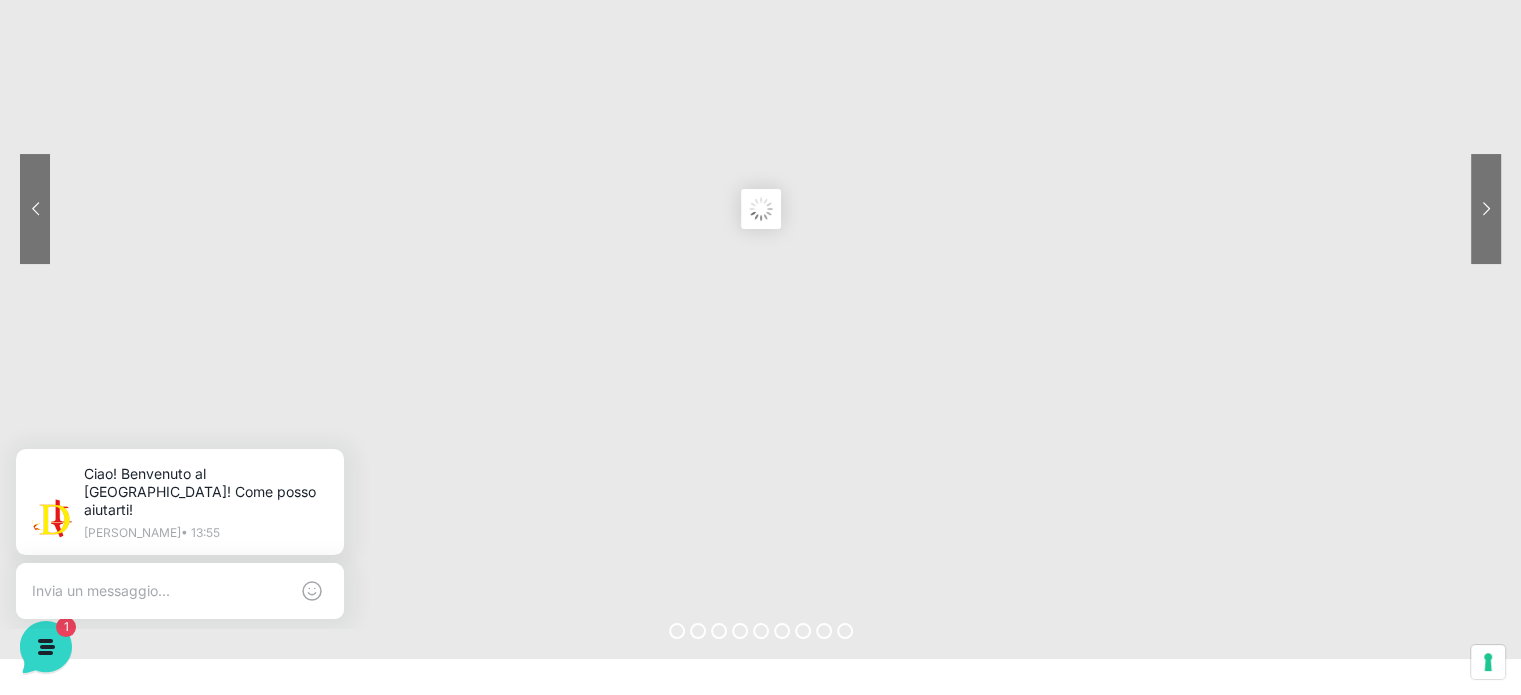 scroll, scrollTop: 0, scrollLeft: 0, axis: both 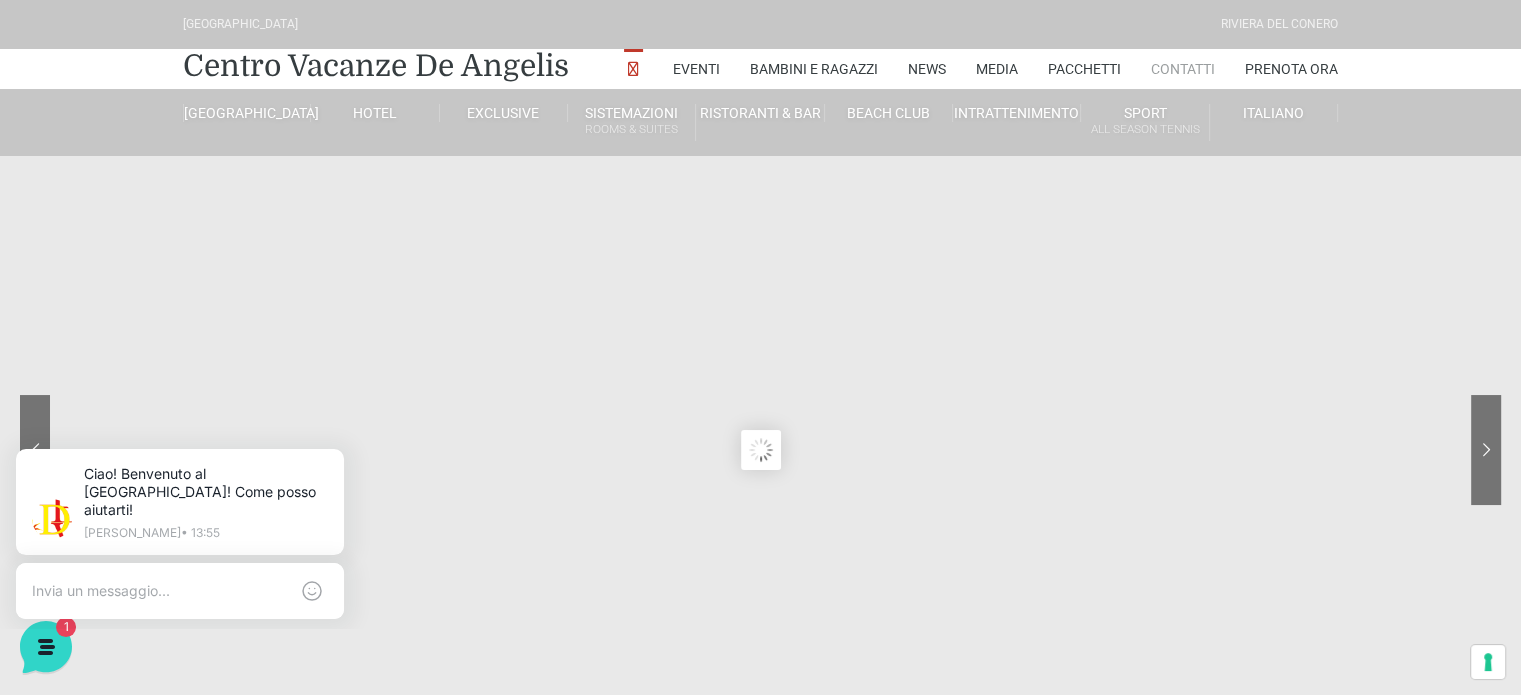 click on "Contatti" at bounding box center [1183, 69] 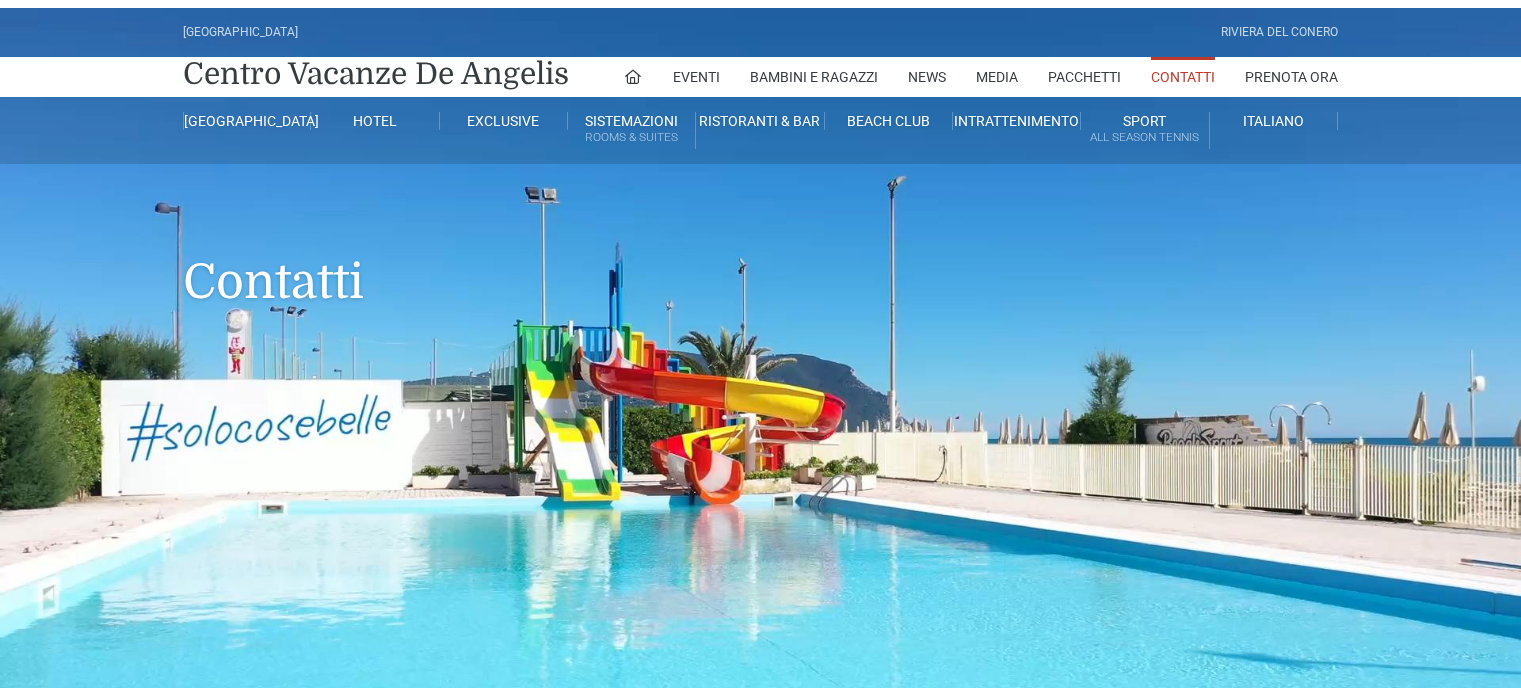 scroll, scrollTop: 0, scrollLeft: 0, axis: both 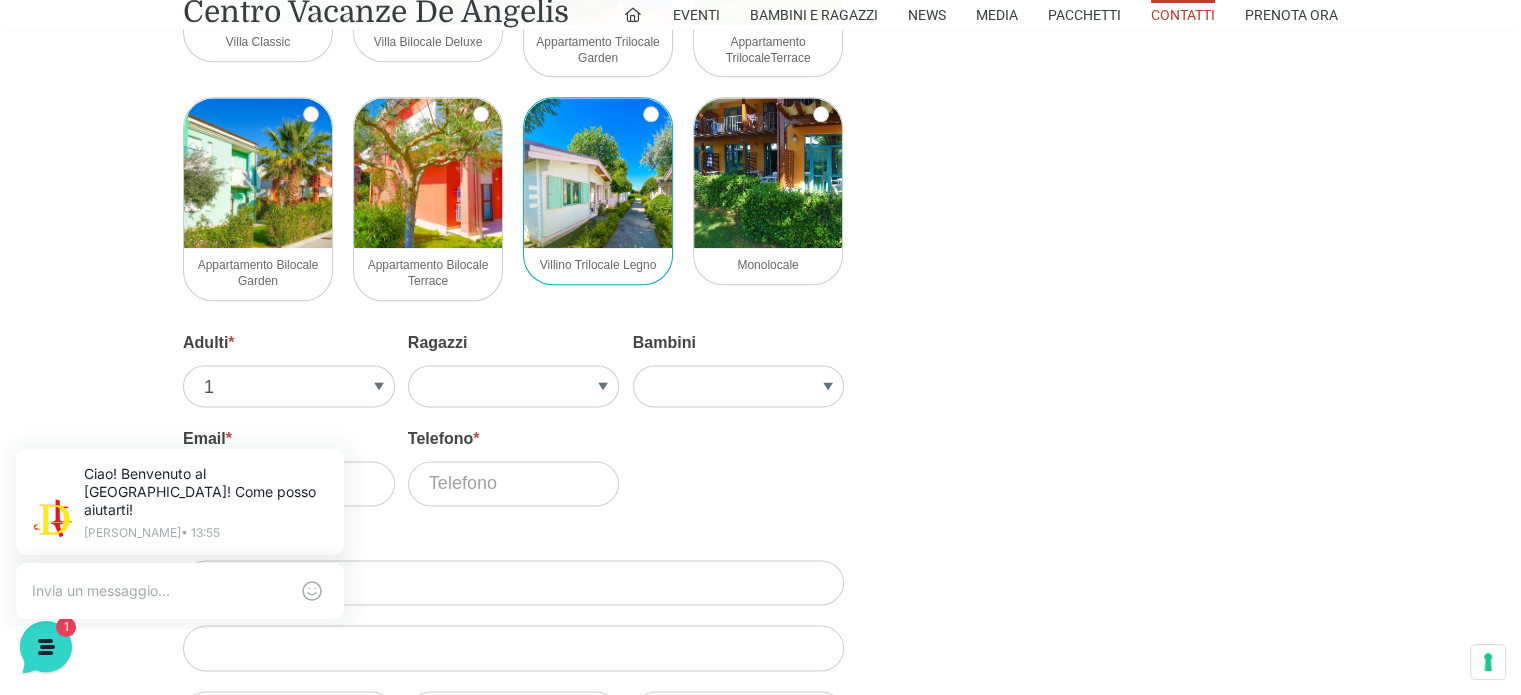 click at bounding box center [598, 173] 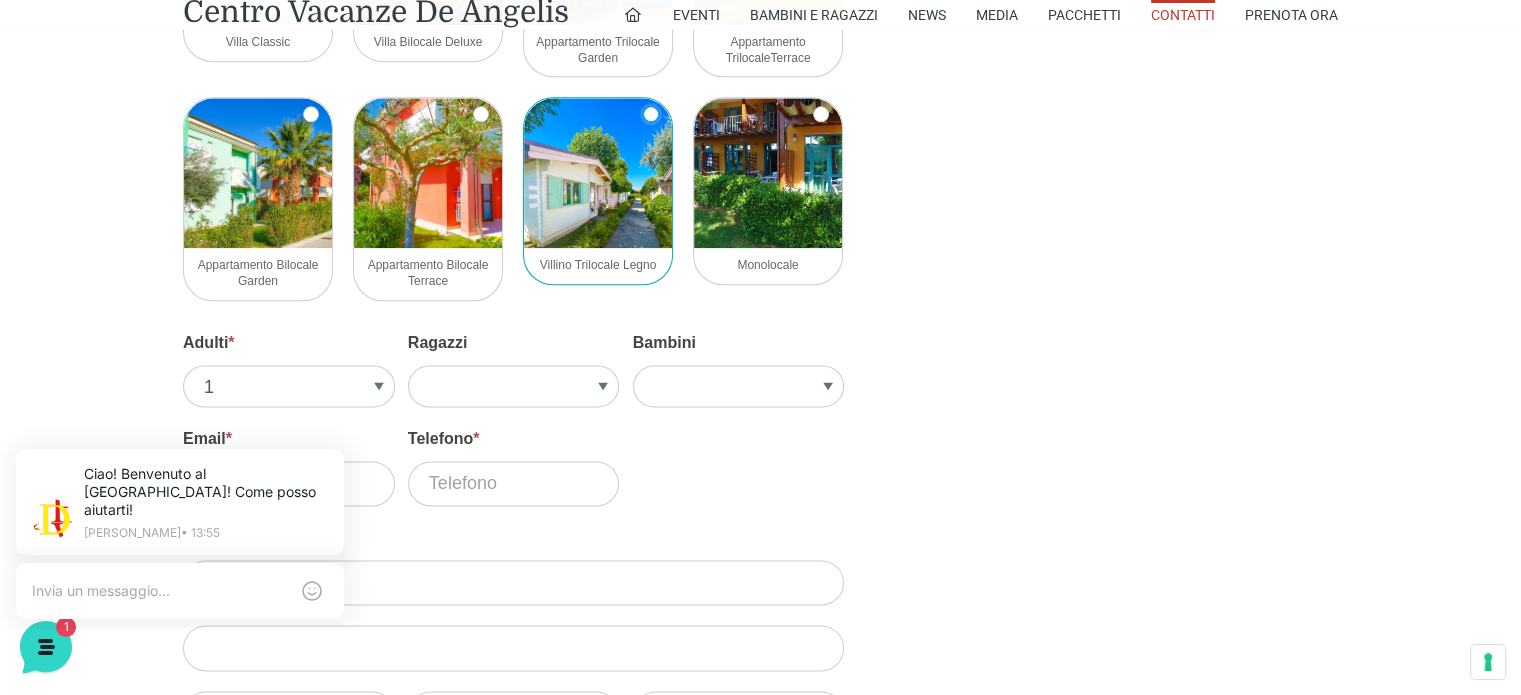 click on "Villino Trilocale Legno" at bounding box center (651, 114) 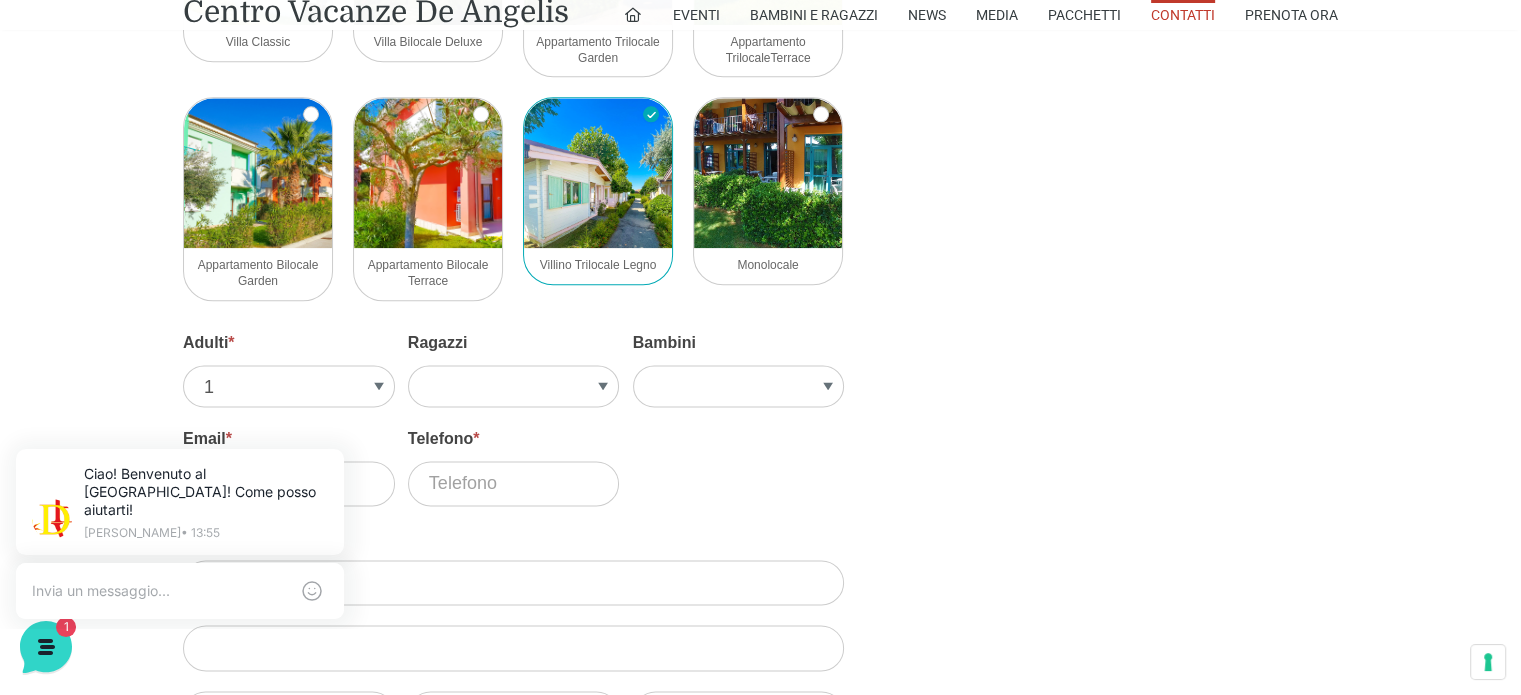 click at bounding box center [598, 173] 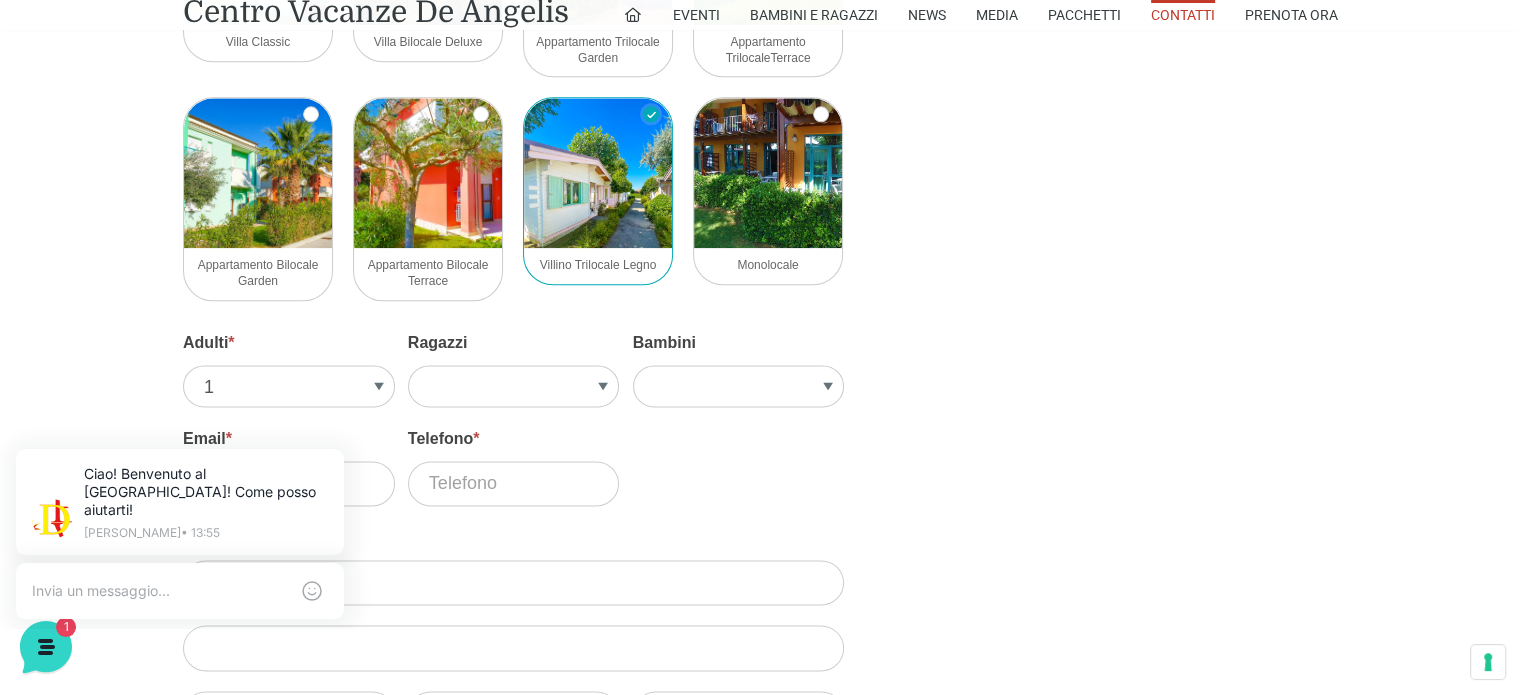 click on "Villino Trilocale Legno" at bounding box center [651, 114] 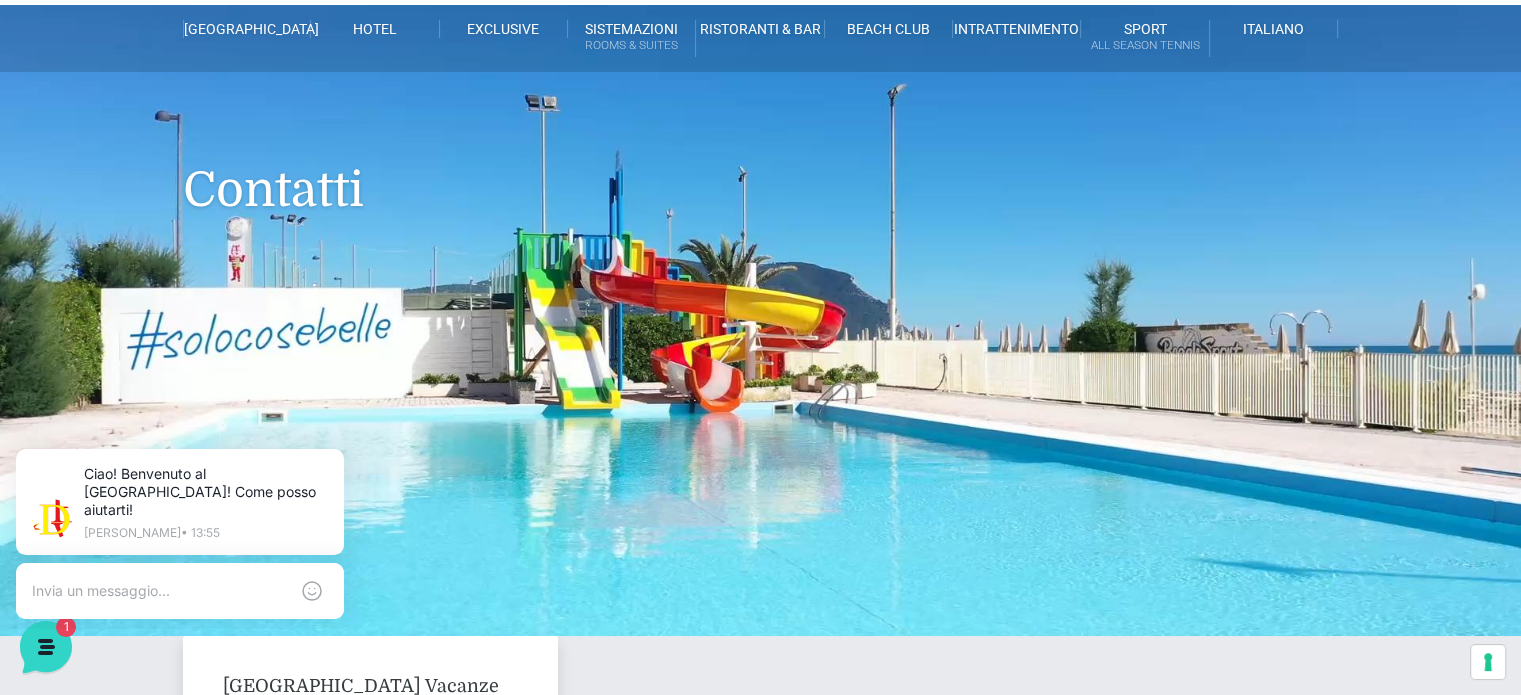 scroll, scrollTop: 0, scrollLeft: 0, axis: both 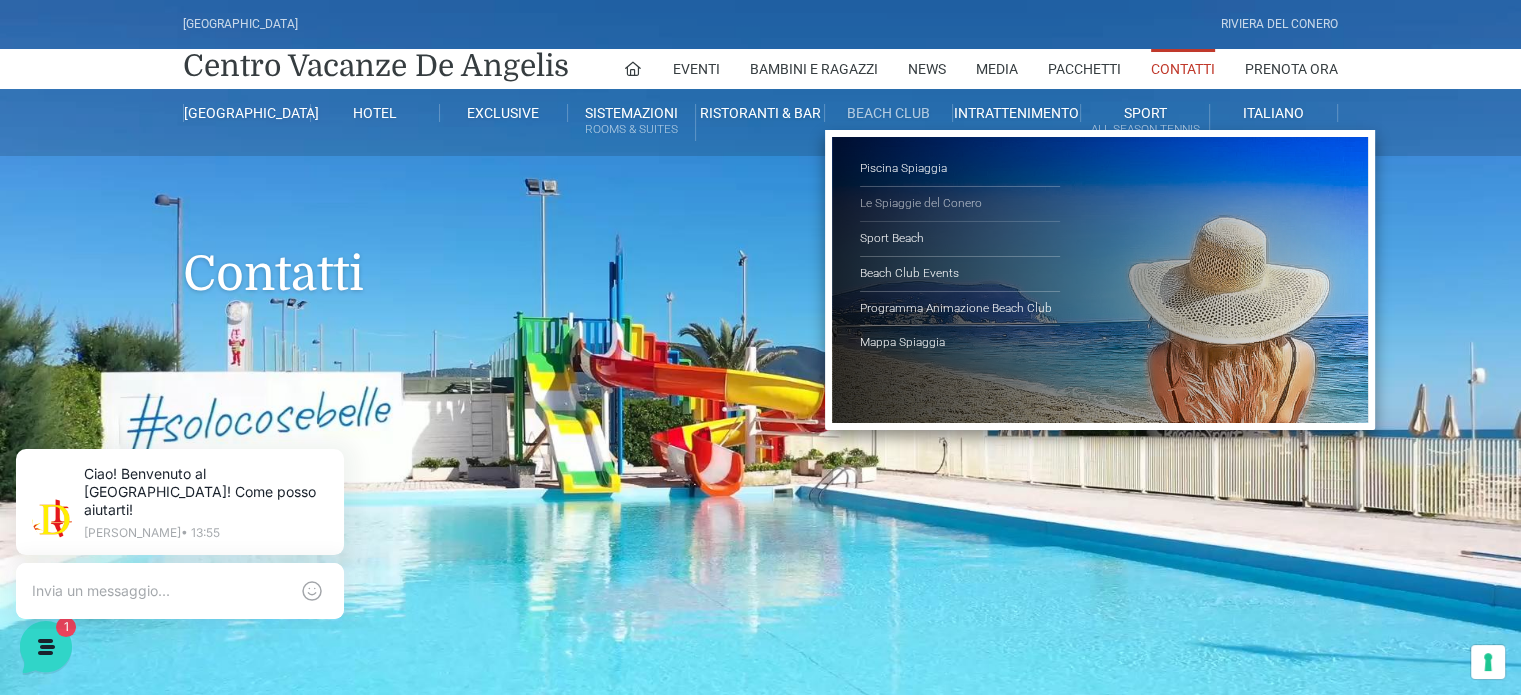 click on "Le Spiaggie del Conero" at bounding box center (960, 204) 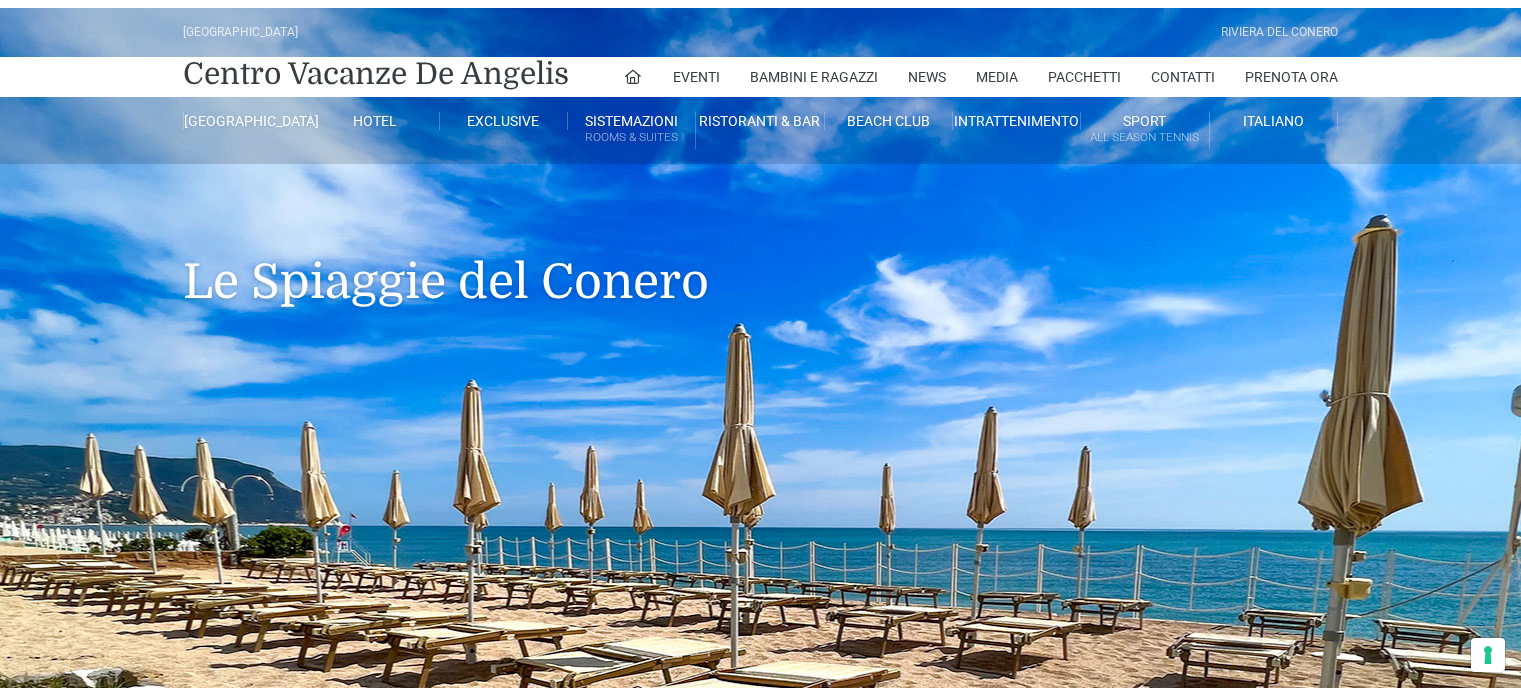scroll, scrollTop: 0, scrollLeft: 0, axis: both 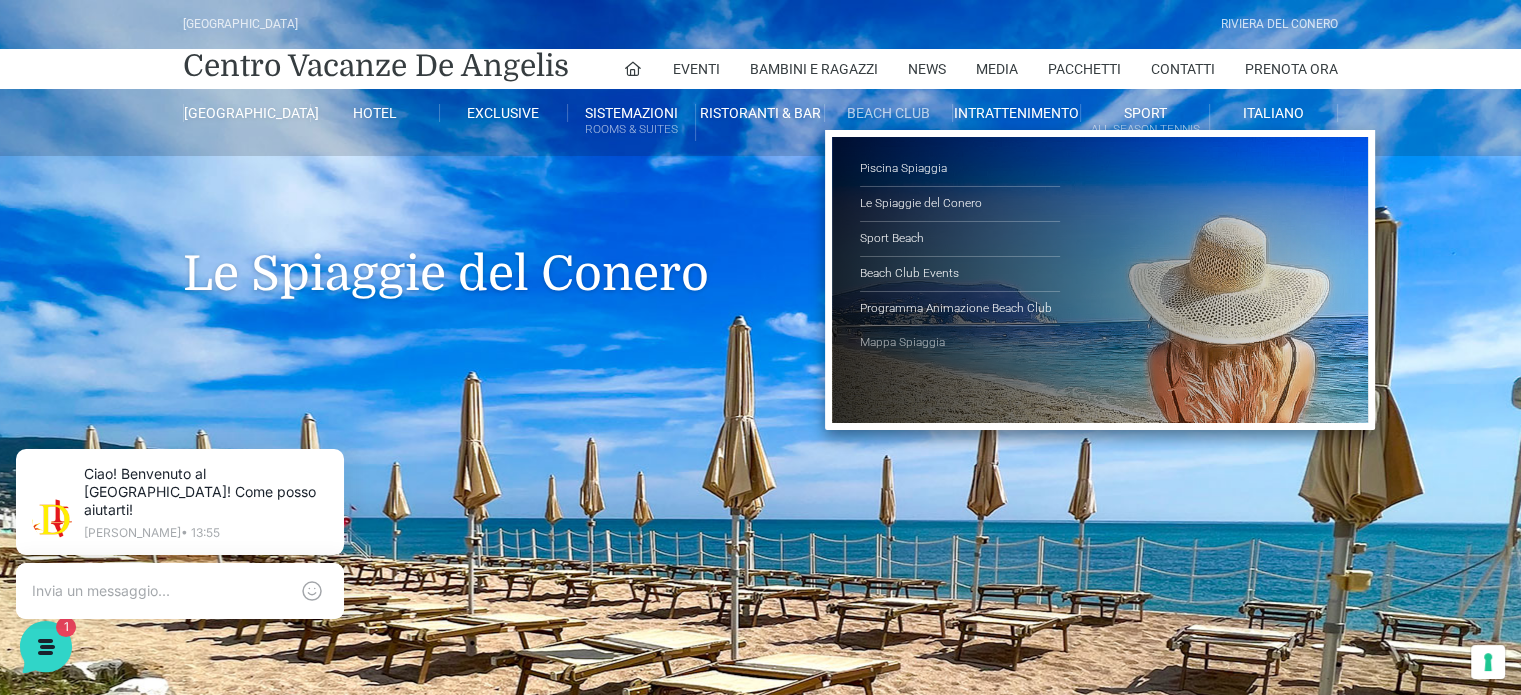 click on "Mappa Spiaggia" at bounding box center (960, 343) 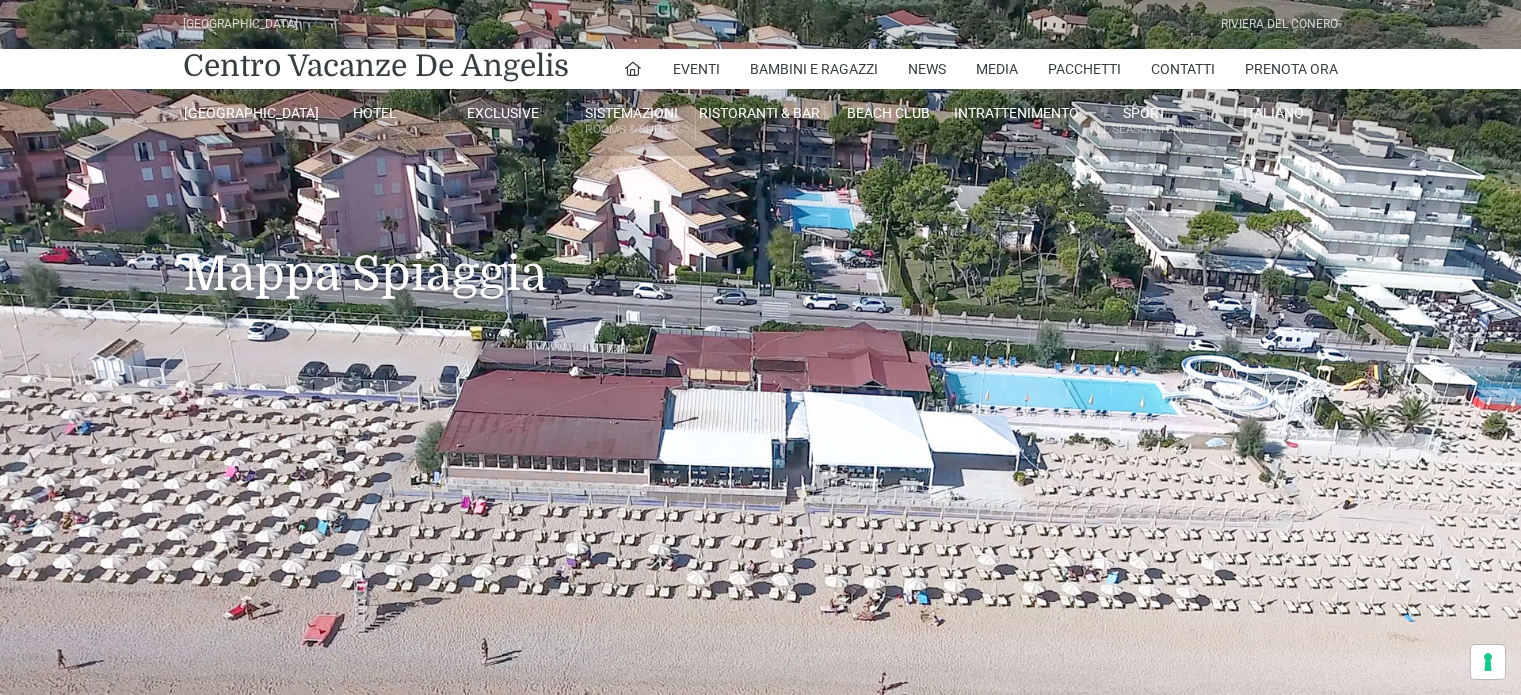 scroll, scrollTop: 0, scrollLeft: 0, axis: both 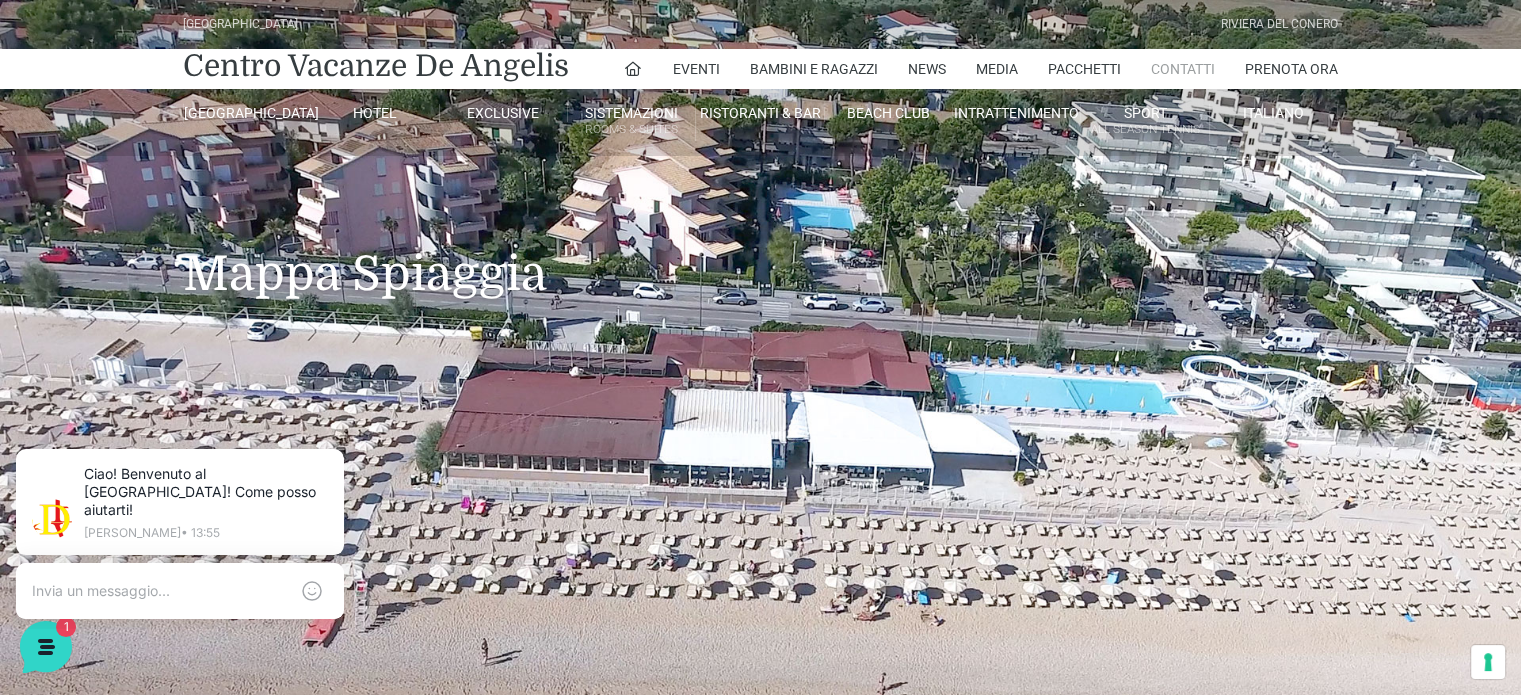 click on "Contatti" at bounding box center [1183, 69] 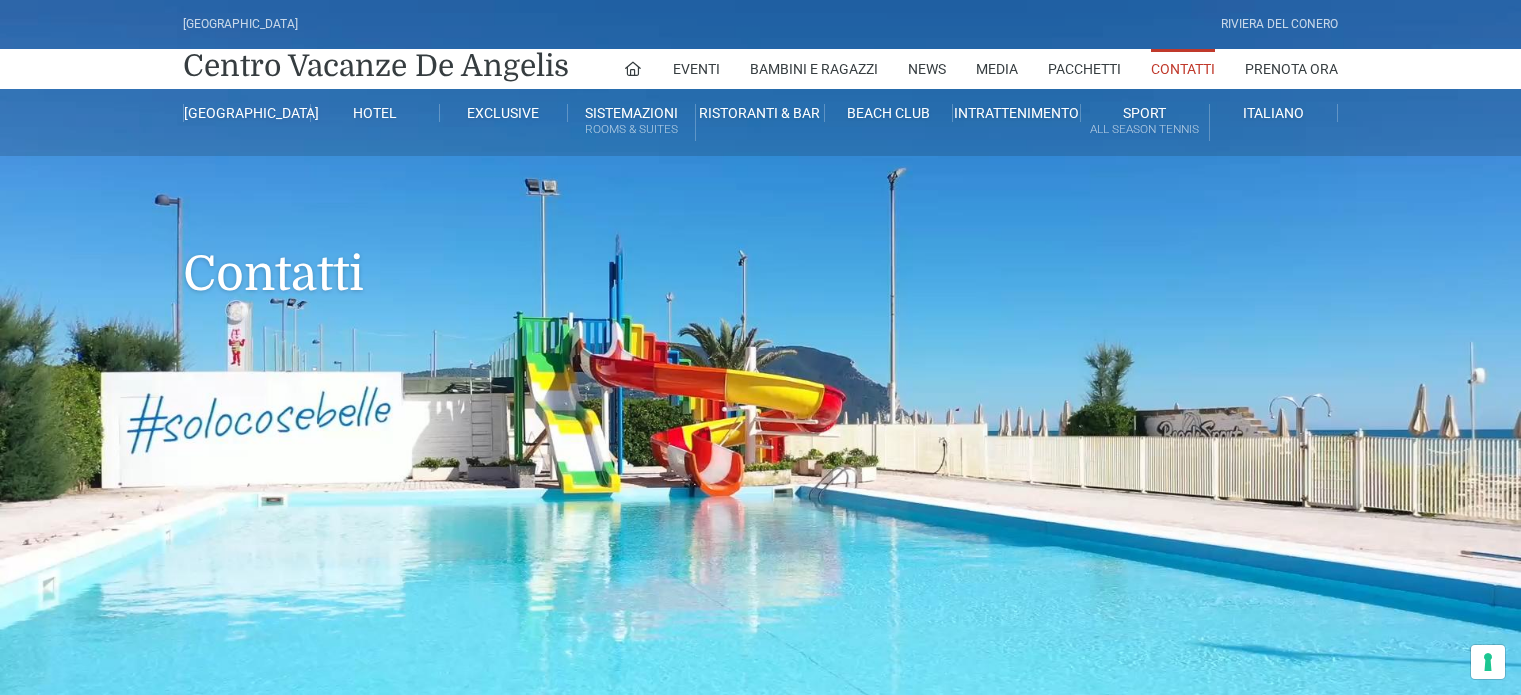 scroll, scrollTop: 0, scrollLeft: 0, axis: both 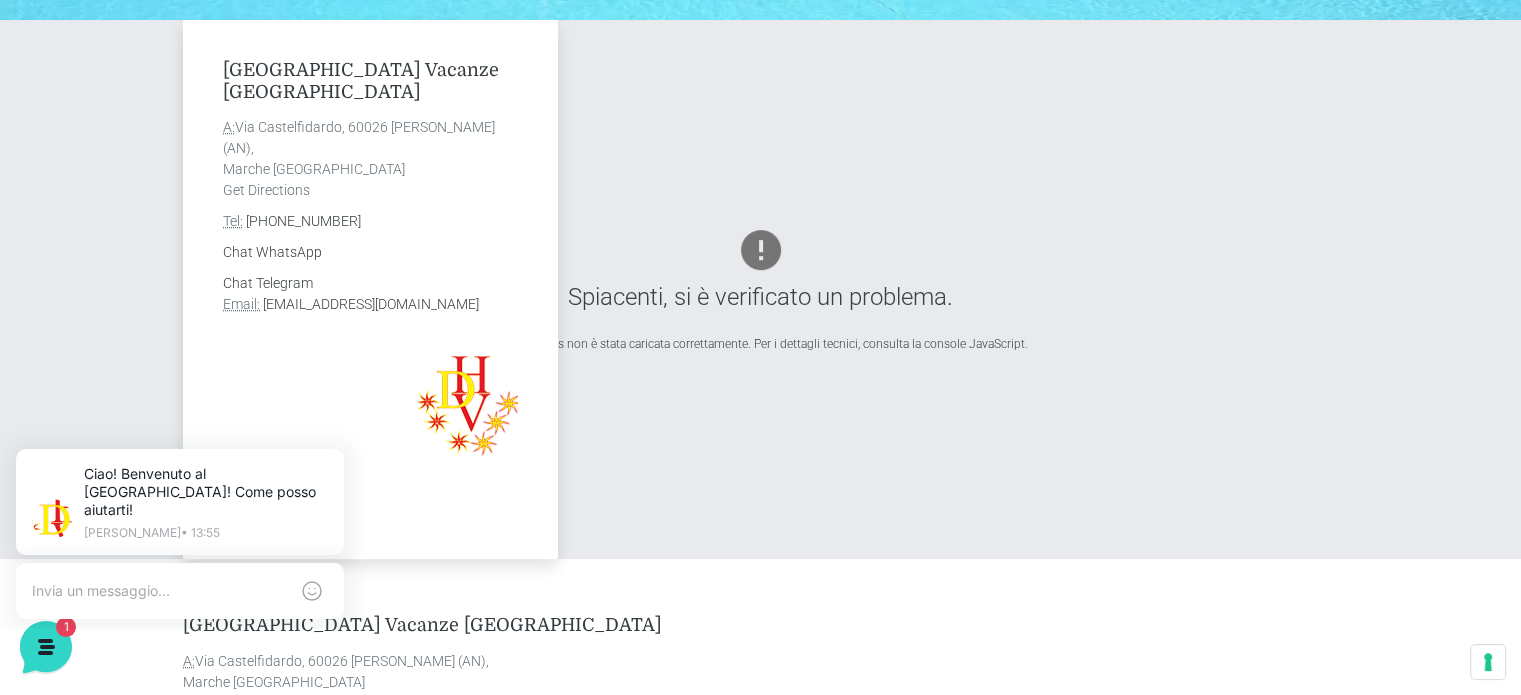 click on "Villaggio Centro Vacanze De Angelis
A:  Via Castelfidardo, 60026 Marcelli di Numana (AN),
Marche Italia
Get Directions
Tel:   +39 0735 58 70 70
Chat WhatsApp
Chat Telegram
Email:   info@villaggiocentrovacanzedeangelis.it" at bounding box center (761, 289) 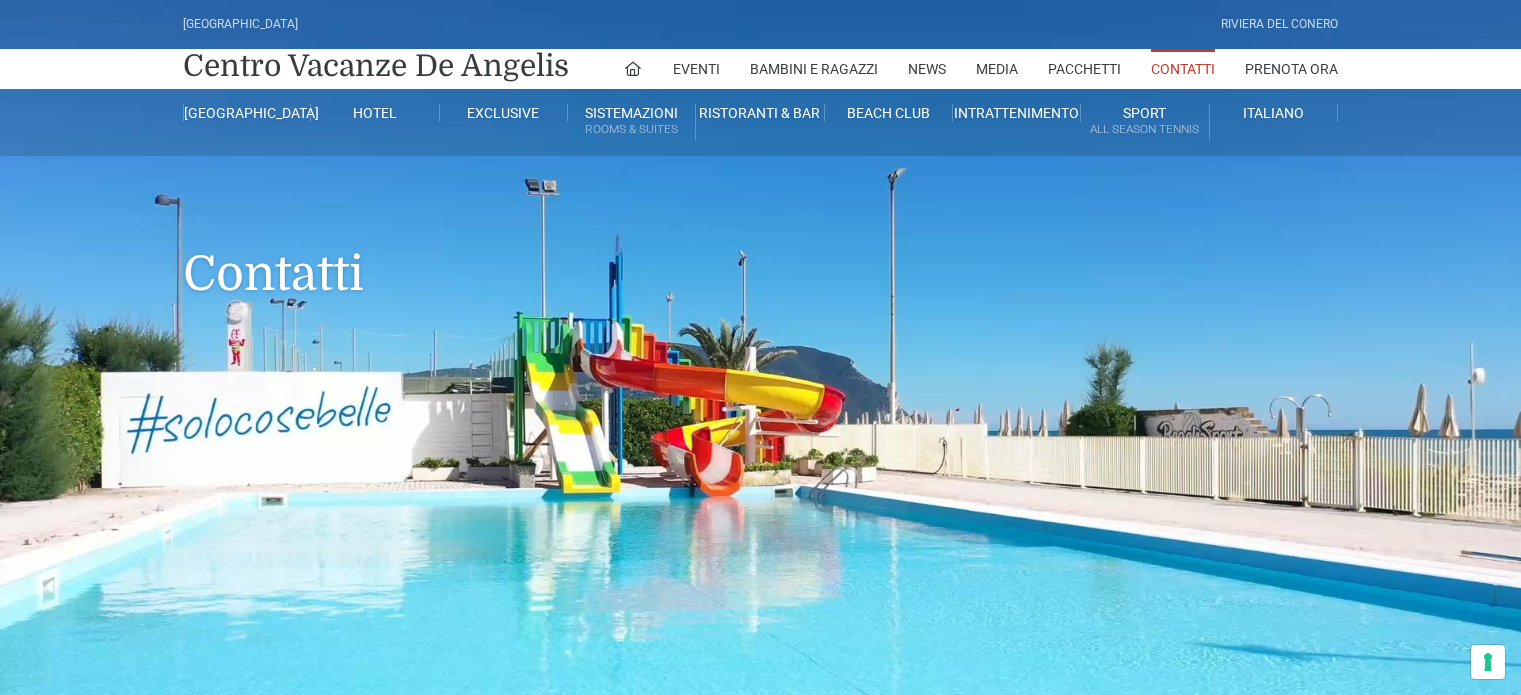 scroll, scrollTop: 700, scrollLeft: 0, axis: vertical 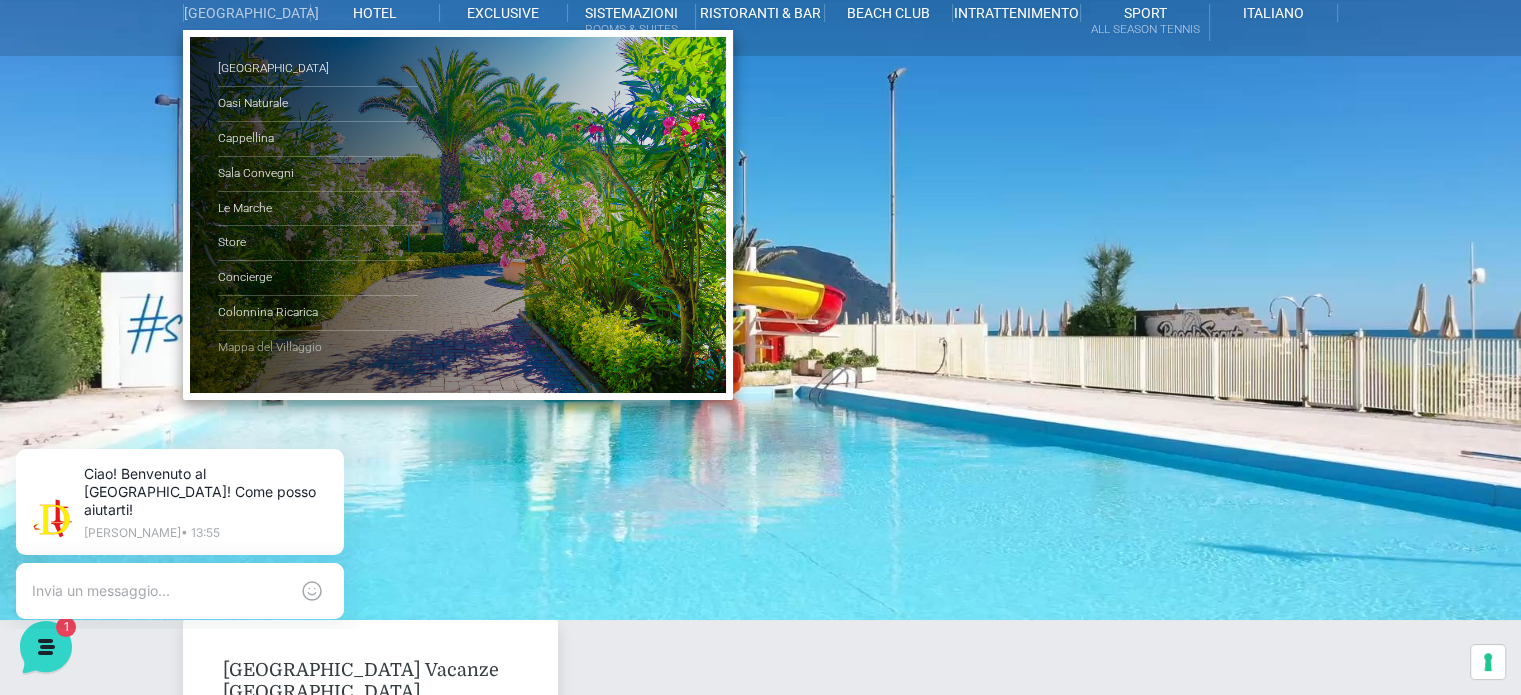 click on "Mappa del Villaggio" at bounding box center [318, 348] 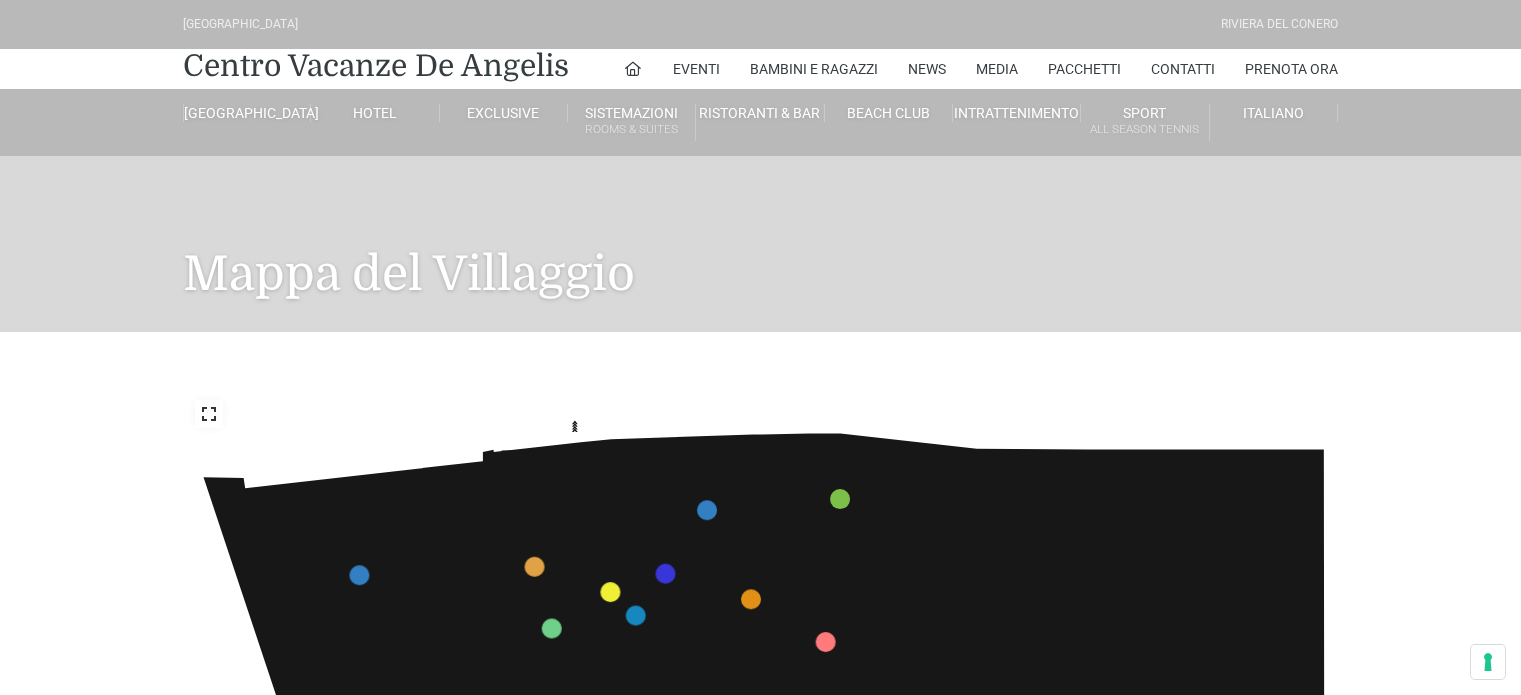 scroll, scrollTop: 0, scrollLeft: 0, axis: both 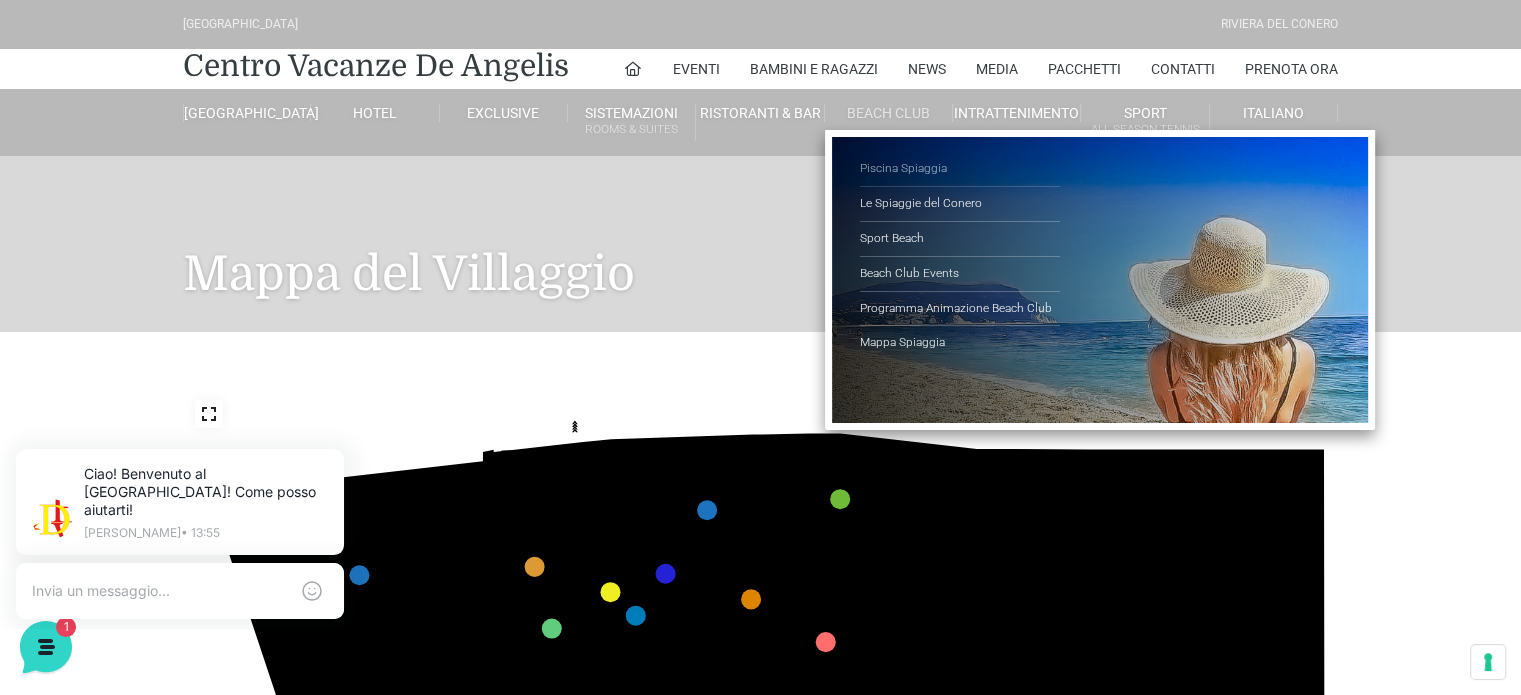 click on "Piscina Spiaggia" at bounding box center (960, 169) 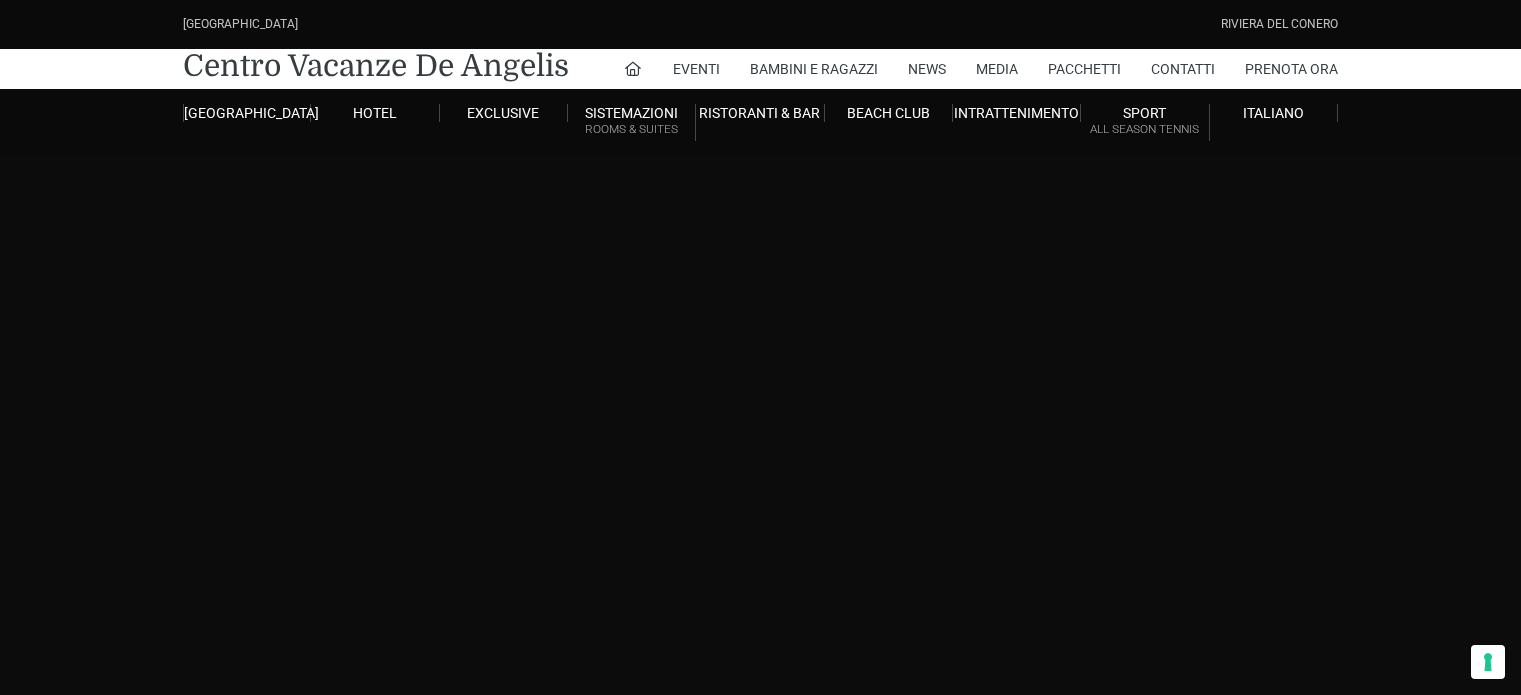 scroll, scrollTop: 0, scrollLeft: 0, axis: both 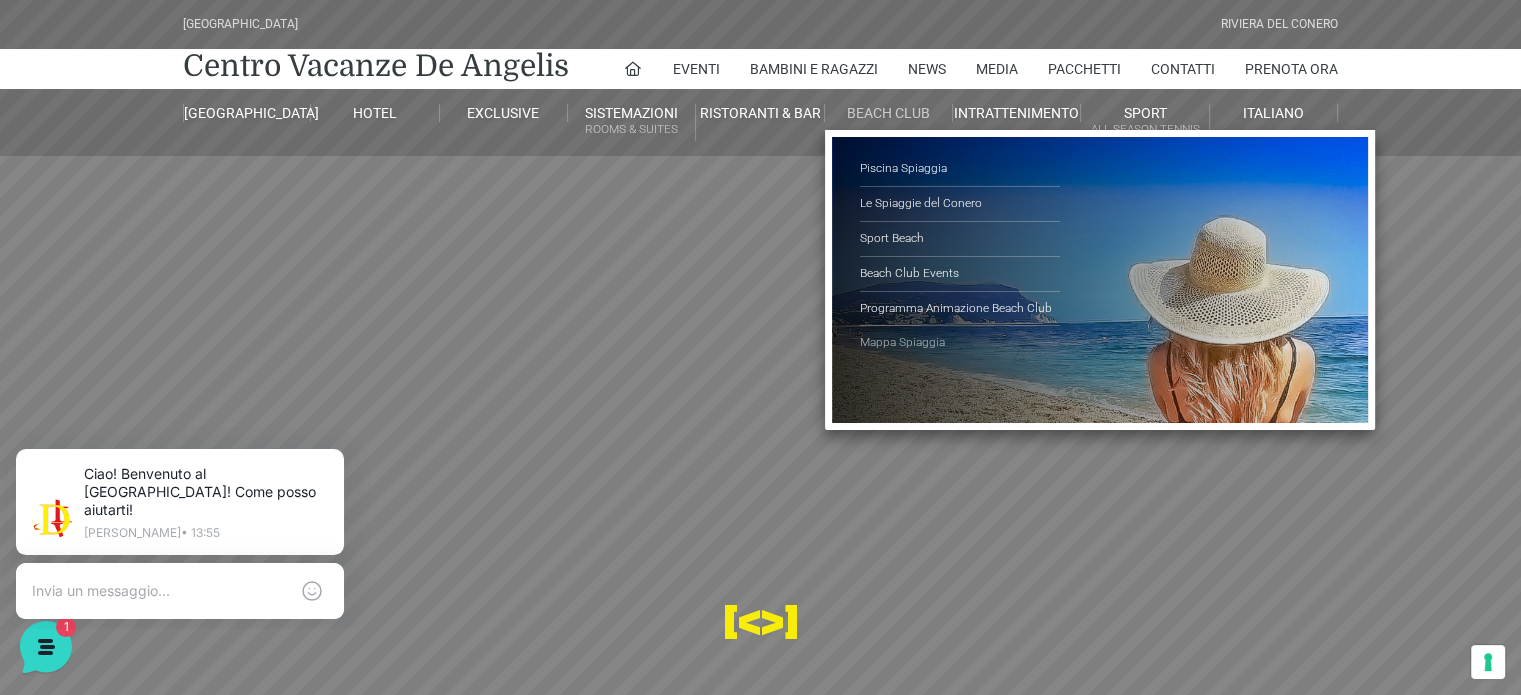 click on "Mappa Spiaggia" at bounding box center (960, 343) 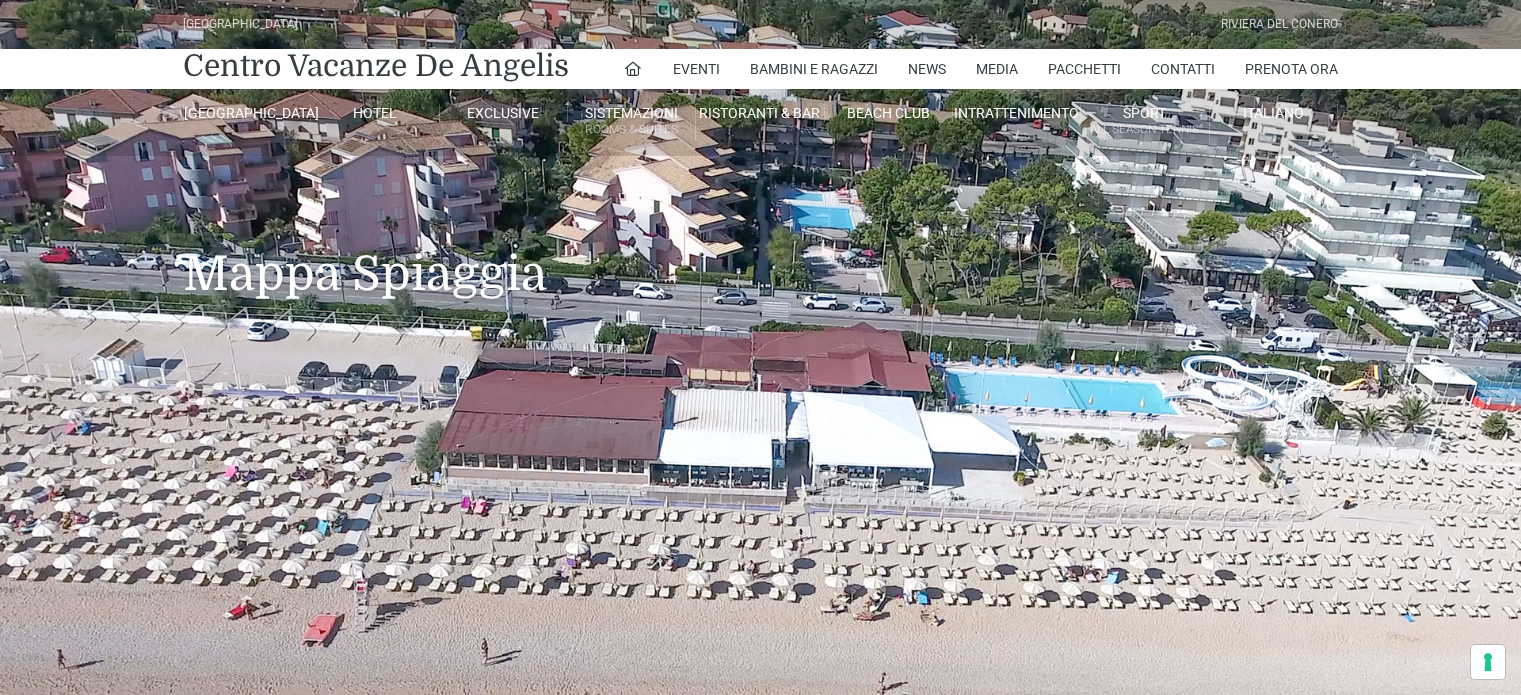 scroll, scrollTop: 0, scrollLeft: 0, axis: both 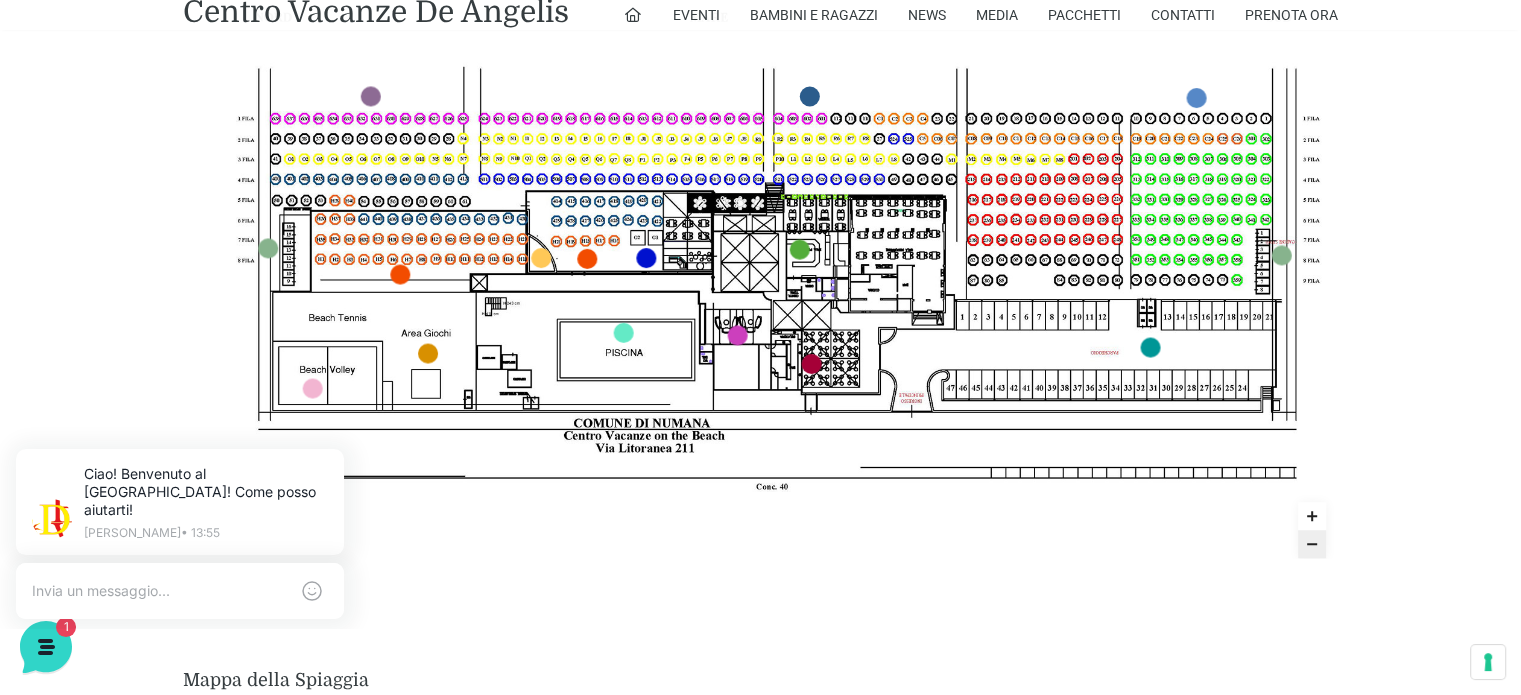 click at bounding box center [762, 233] 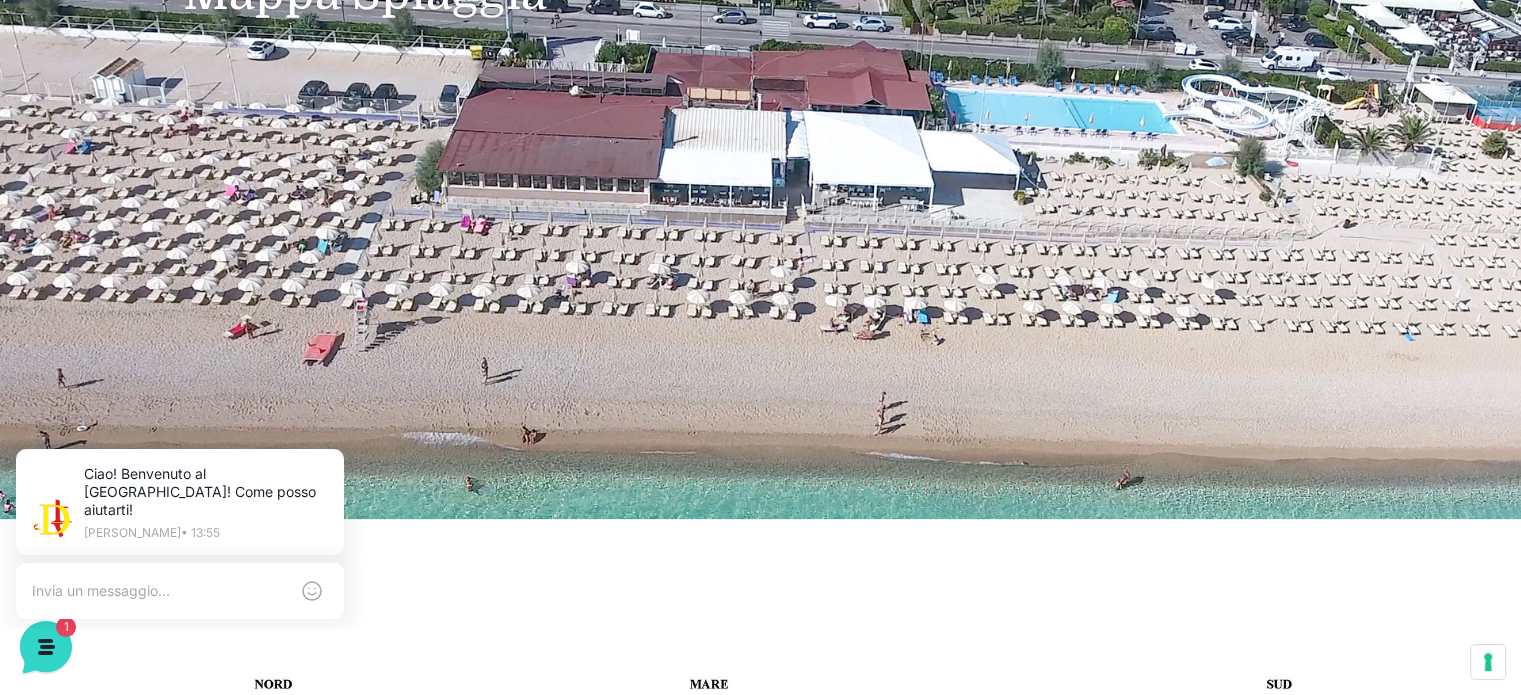 scroll, scrollTop: 245, scrollLeft: 0, axis: vertical 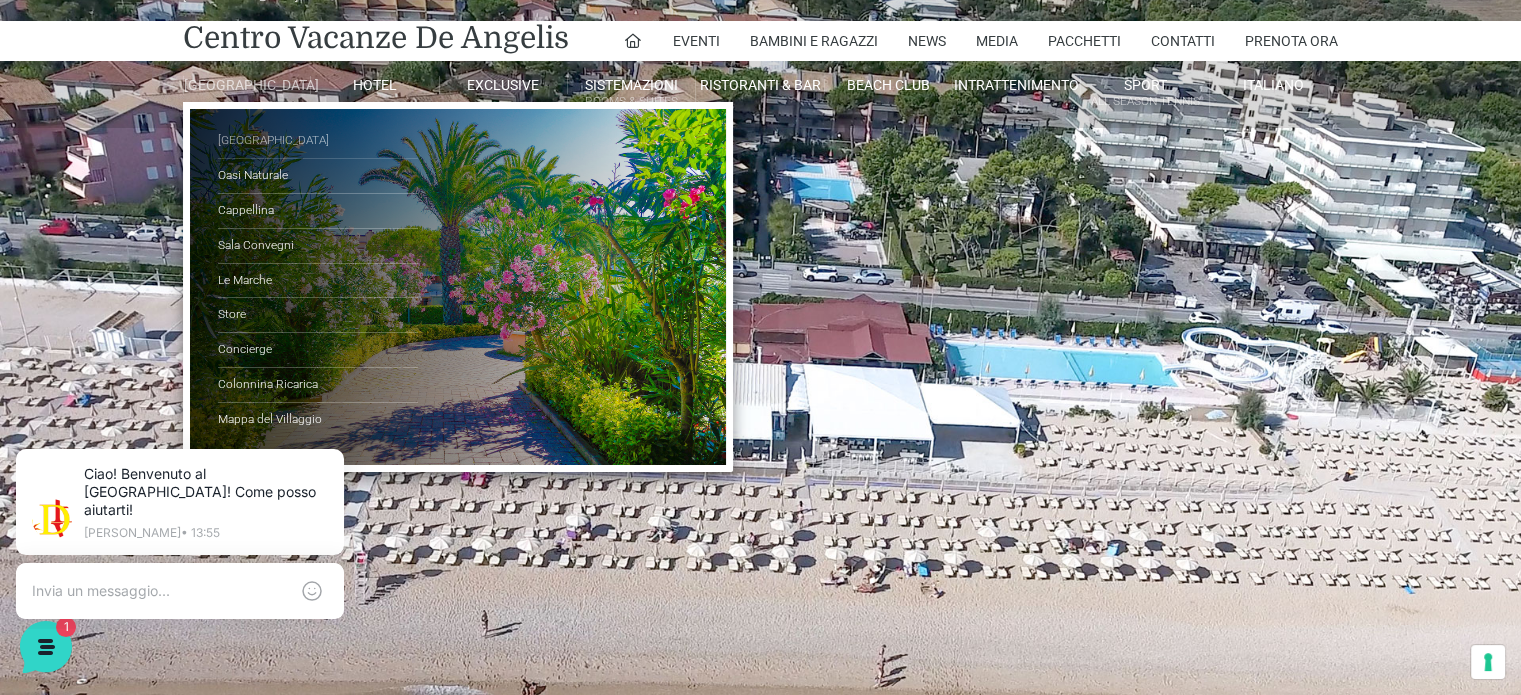 click on "[GEOGRAPHIC_DATA]" at bounding box center (318, 141) 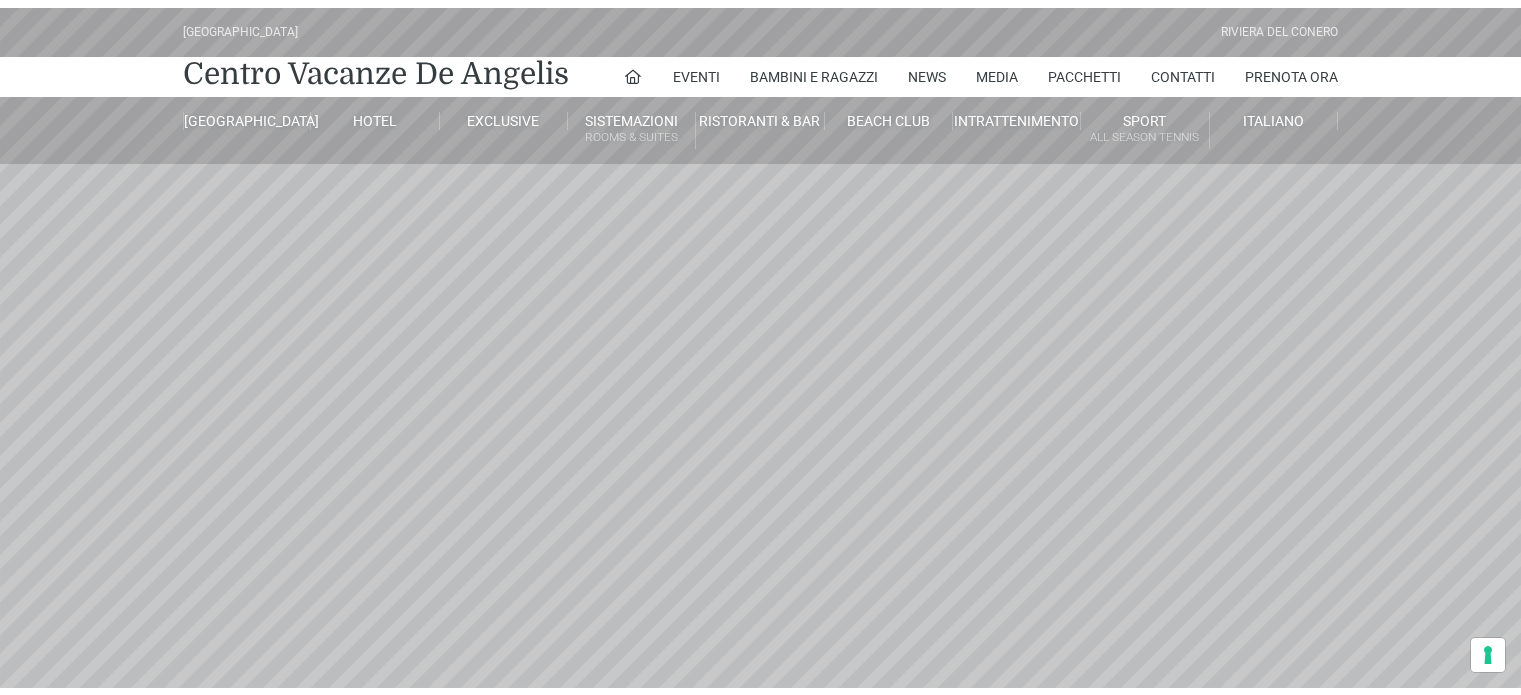 scroll, scrollTop: 0, scrollLeft: 0, axis: both 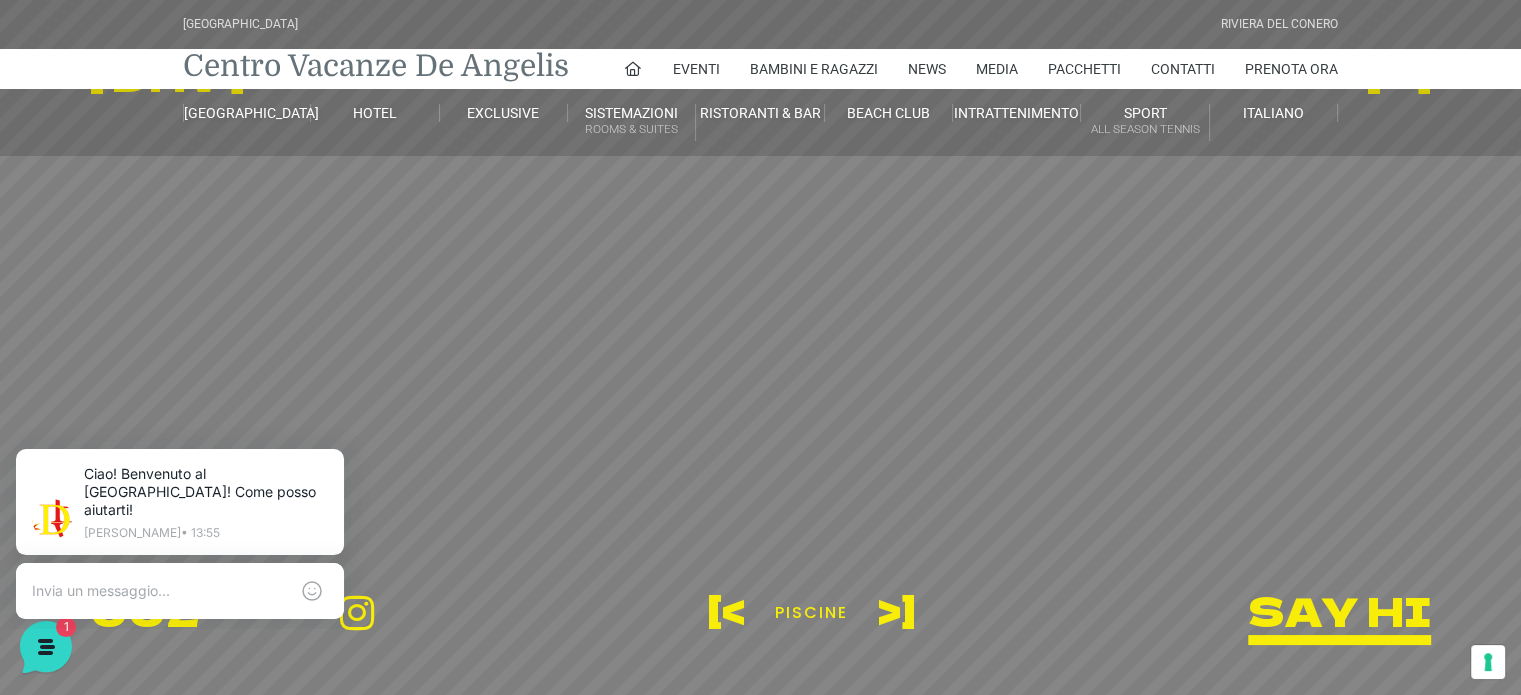 click on "Centro Vacanze De Angelis" at bounding box center (376, 66) 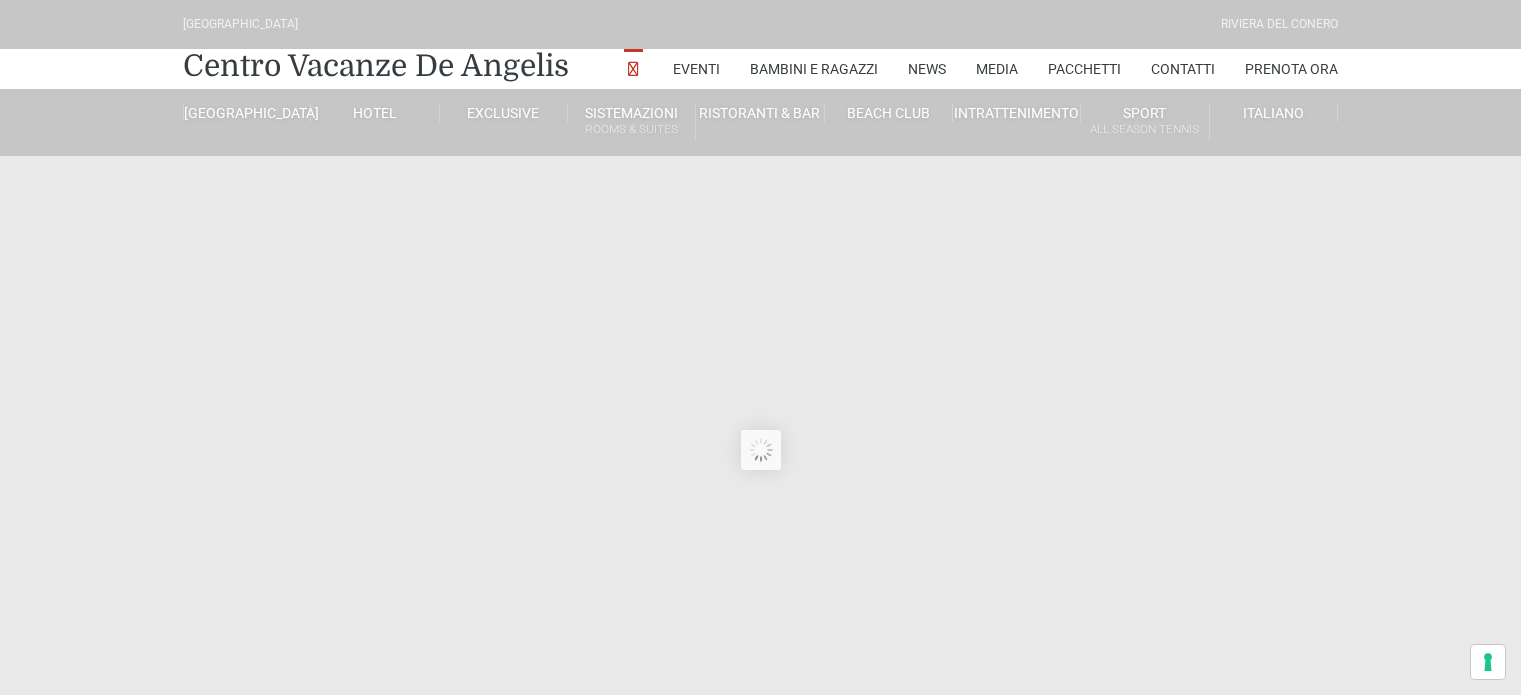 scroll, scrollTop: 0, scrollLeft: 0, axis: both 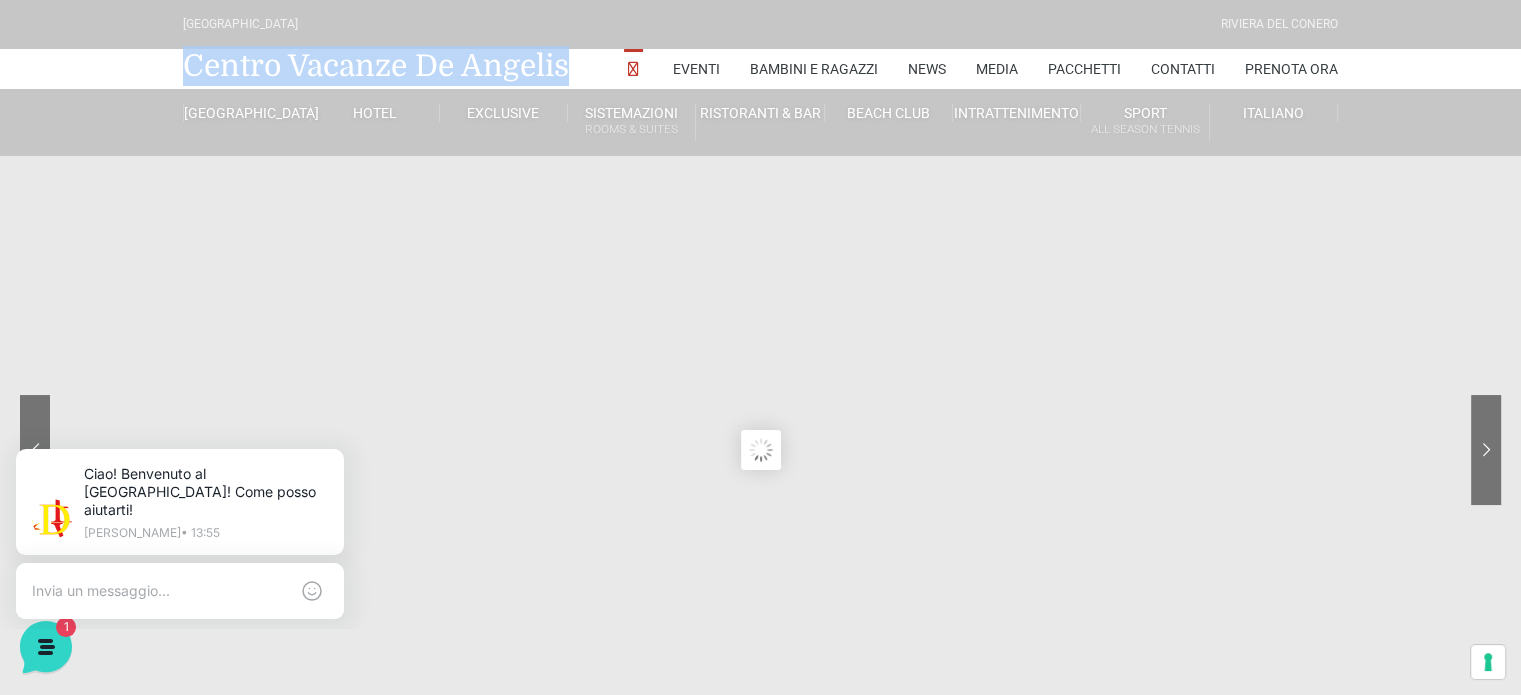 drag, startPoint x: 577, startPoint y: 65, endPoint x: 178, endPoint y: 67, distance: 399.005 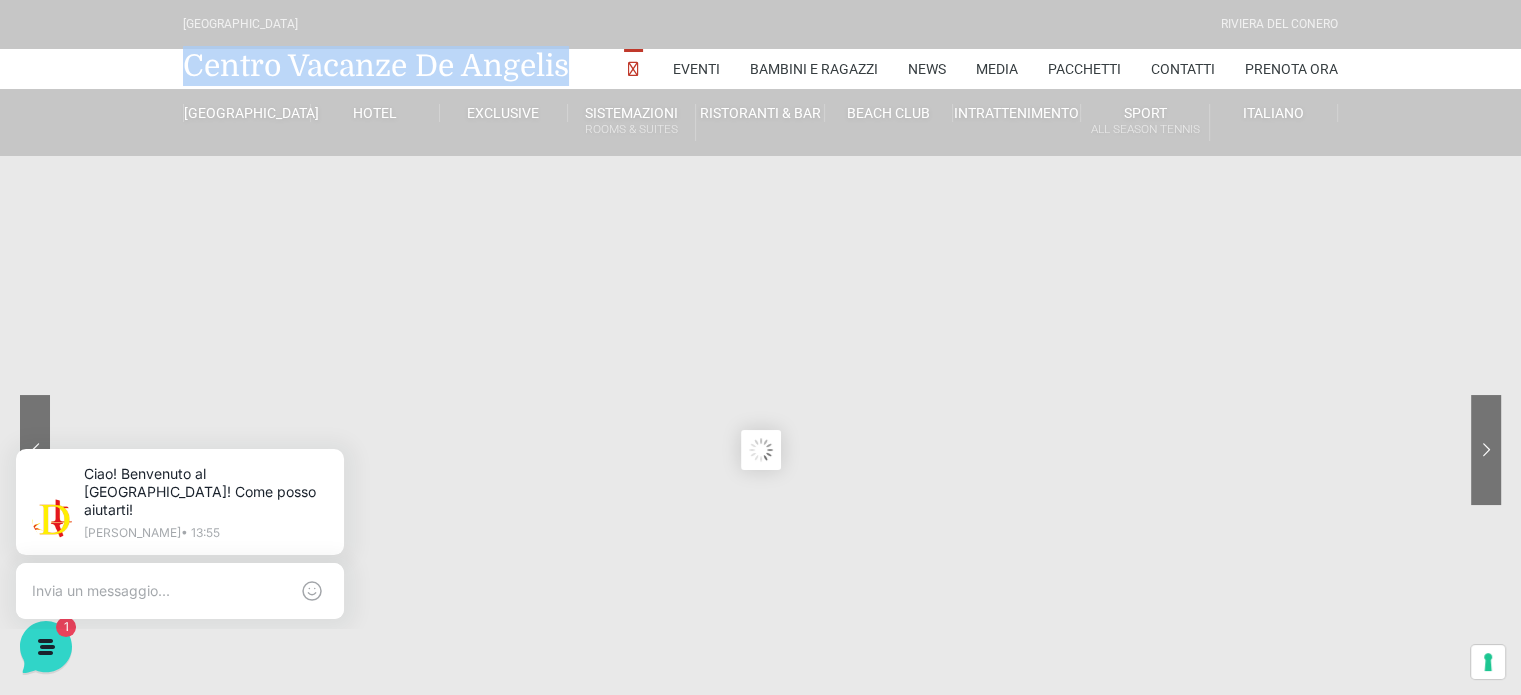 copy on "Centro Vacanze De Angelis" 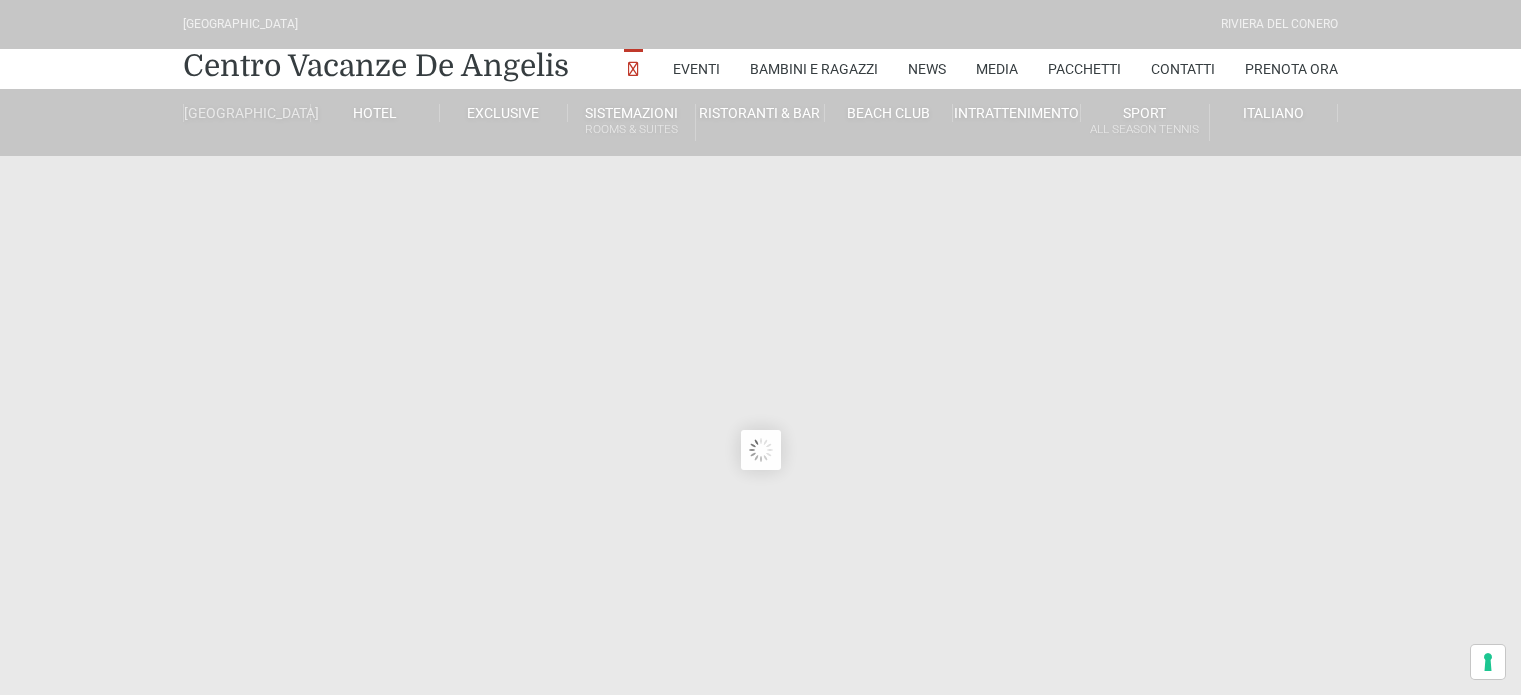 scroll, scrollTop: 0, scrollLeft: 0, axis: both 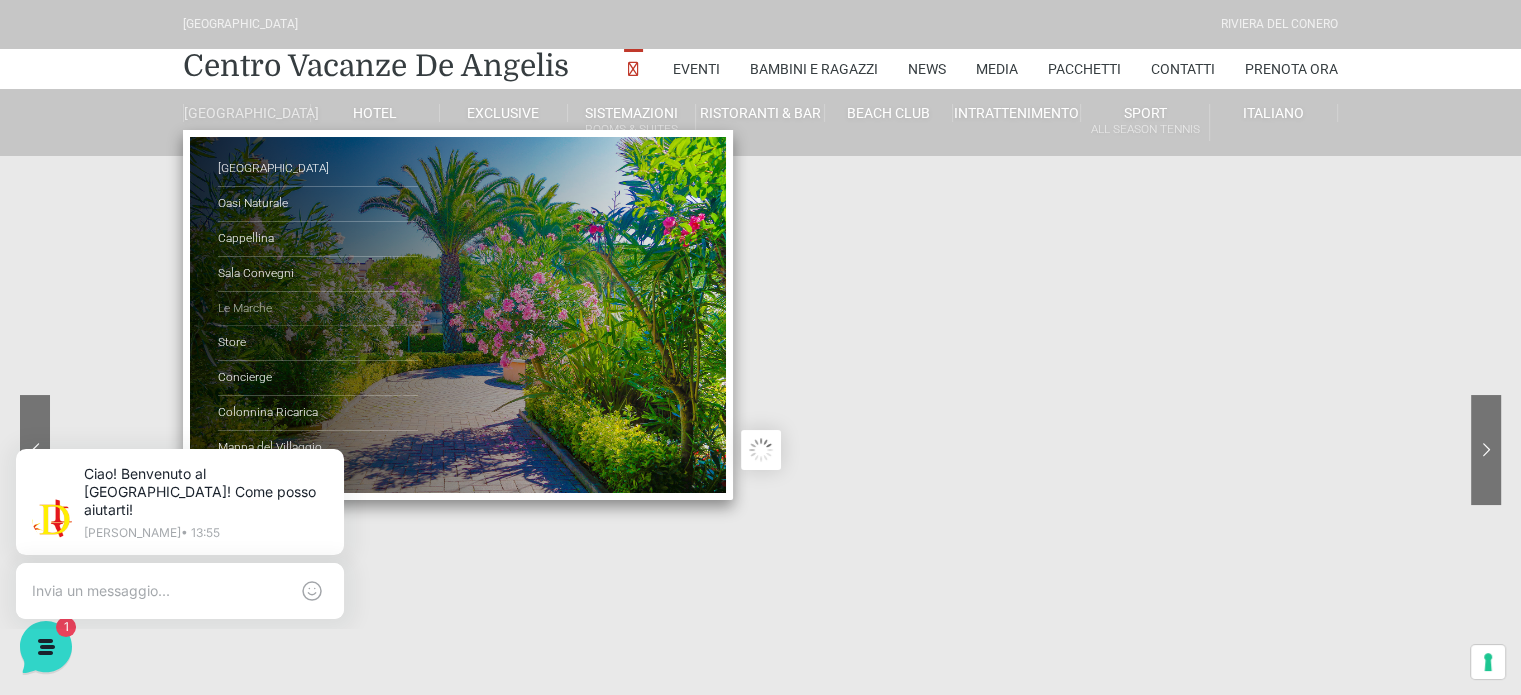 click on "Le Marche" at bounding box center [318, 309] 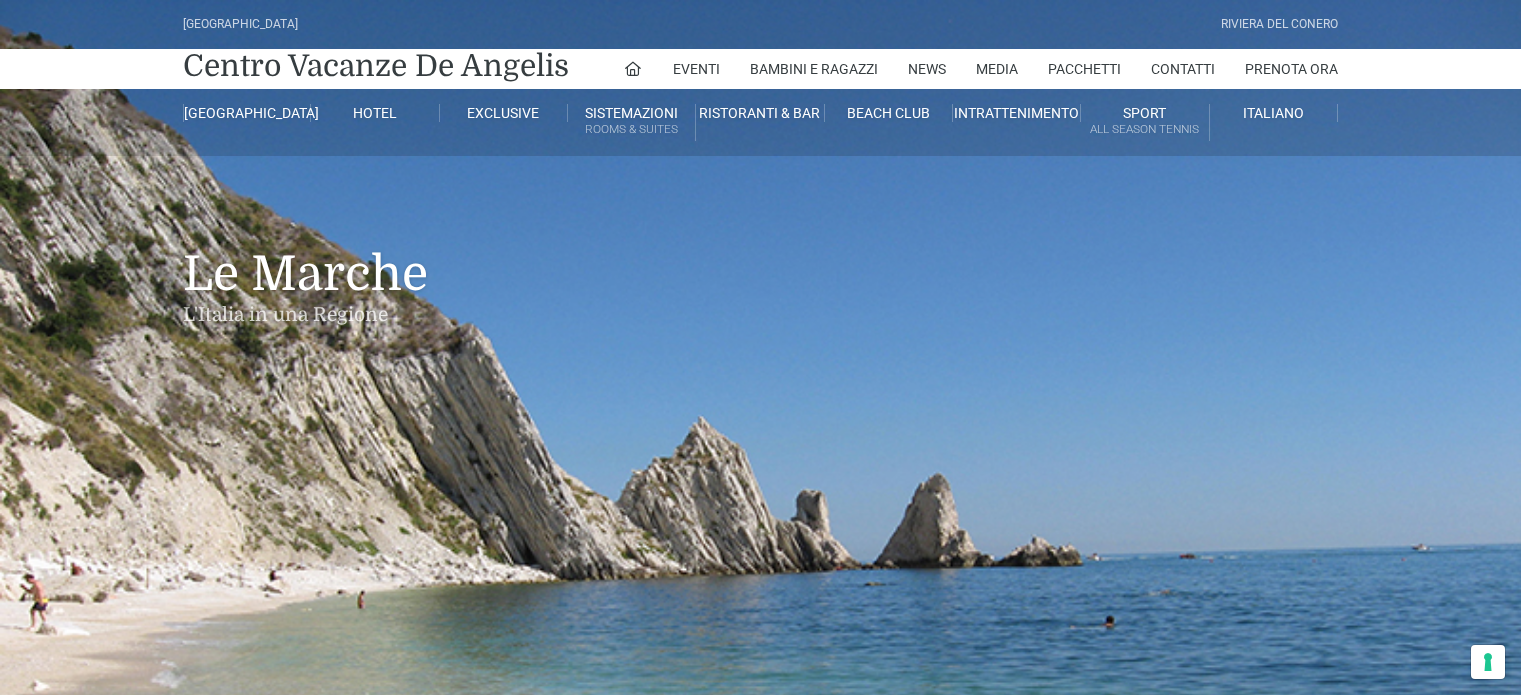 scroll, scrollTop: 0, scrollLeft: 0, axis: both 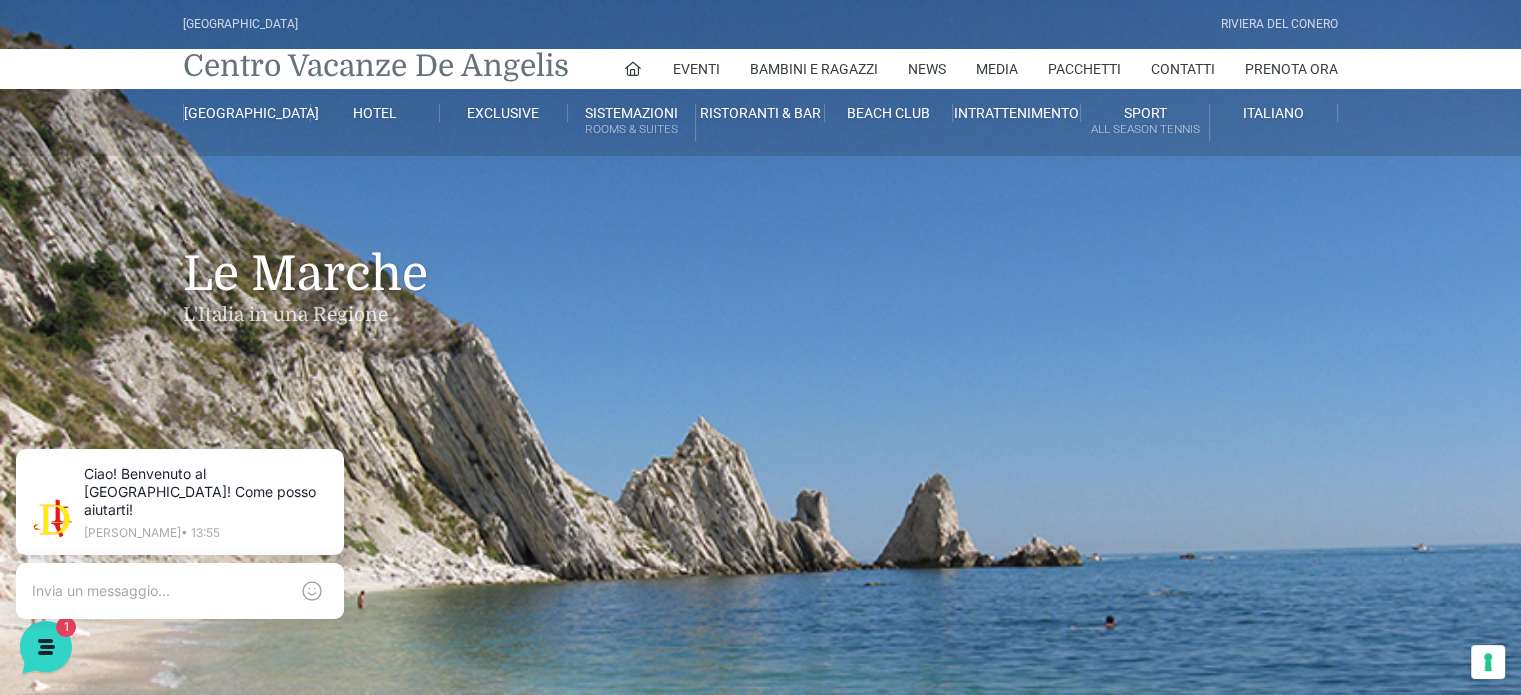 click on "Centro Vacanze De Angelis" at bounding box center (376, 66) 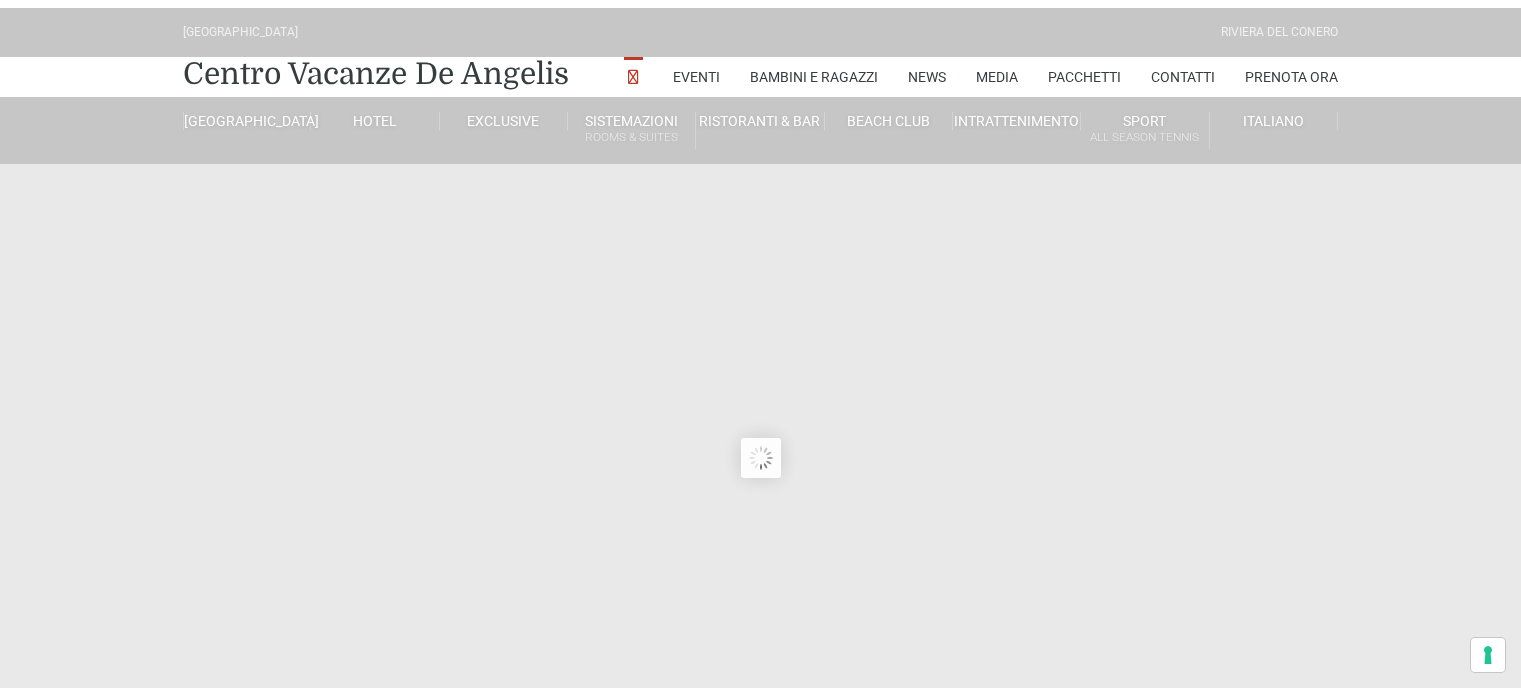 scroll, scrollTop: 0, scrollLeft: 0, axis: both 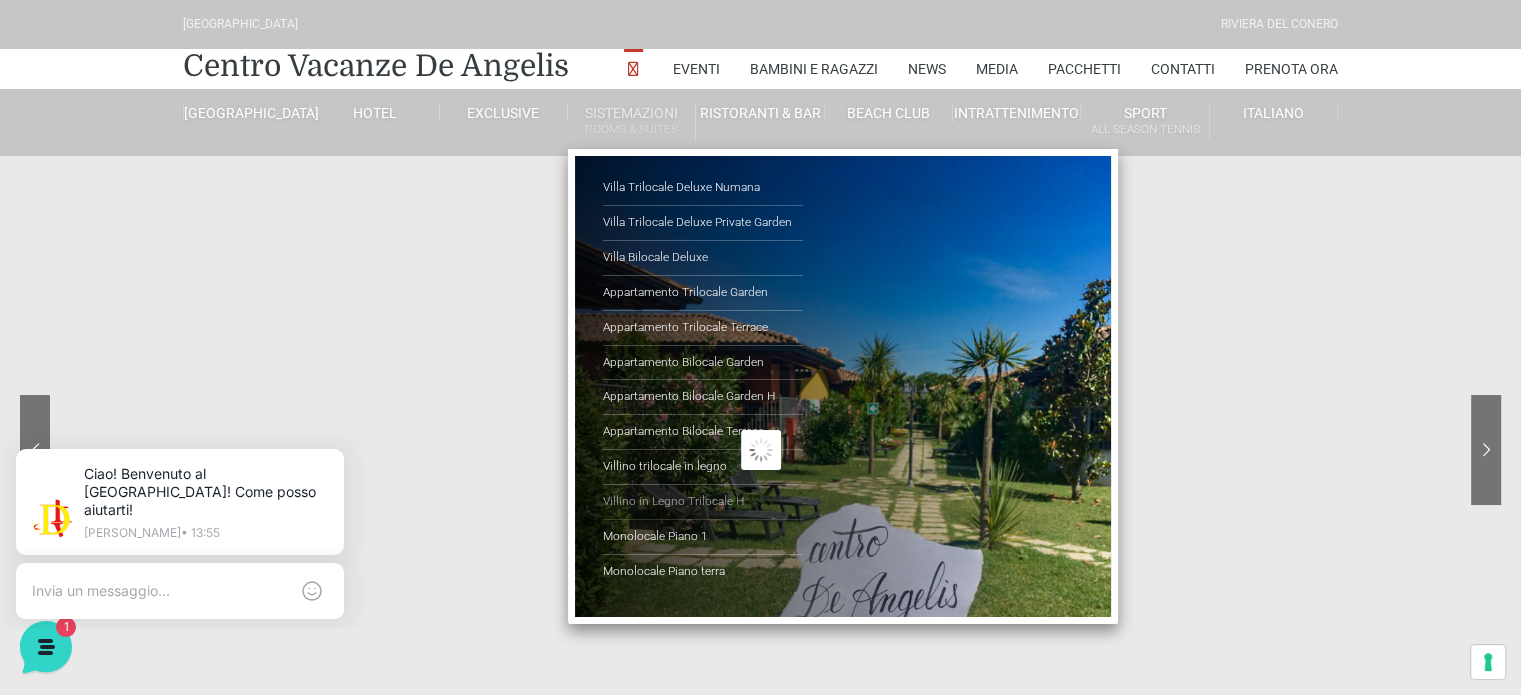 click on "Villino in Legno Trilocale H" at bounding box center [703, 502] 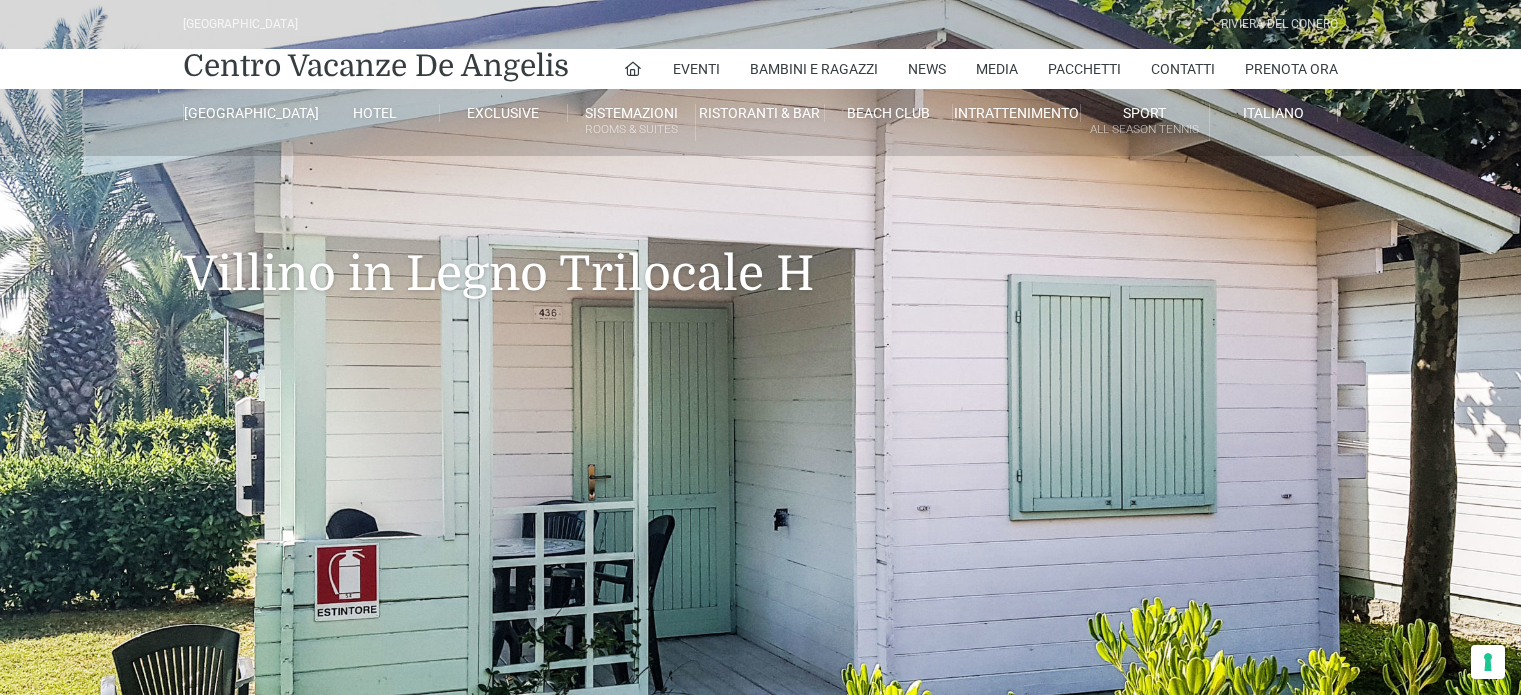 scroll, scrollTop: 0, scrollLeft: 0, axis: both 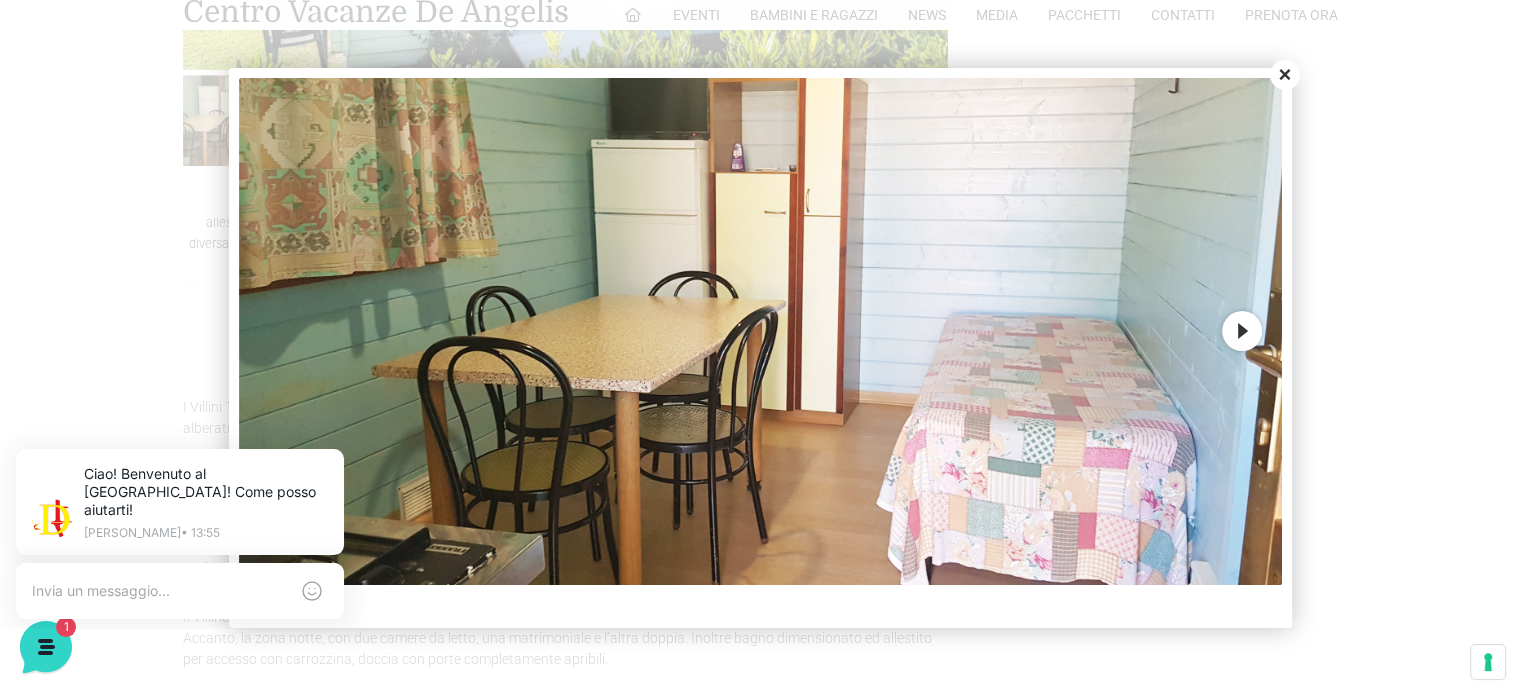 click on "Next" at bounding box center [1242, 331] 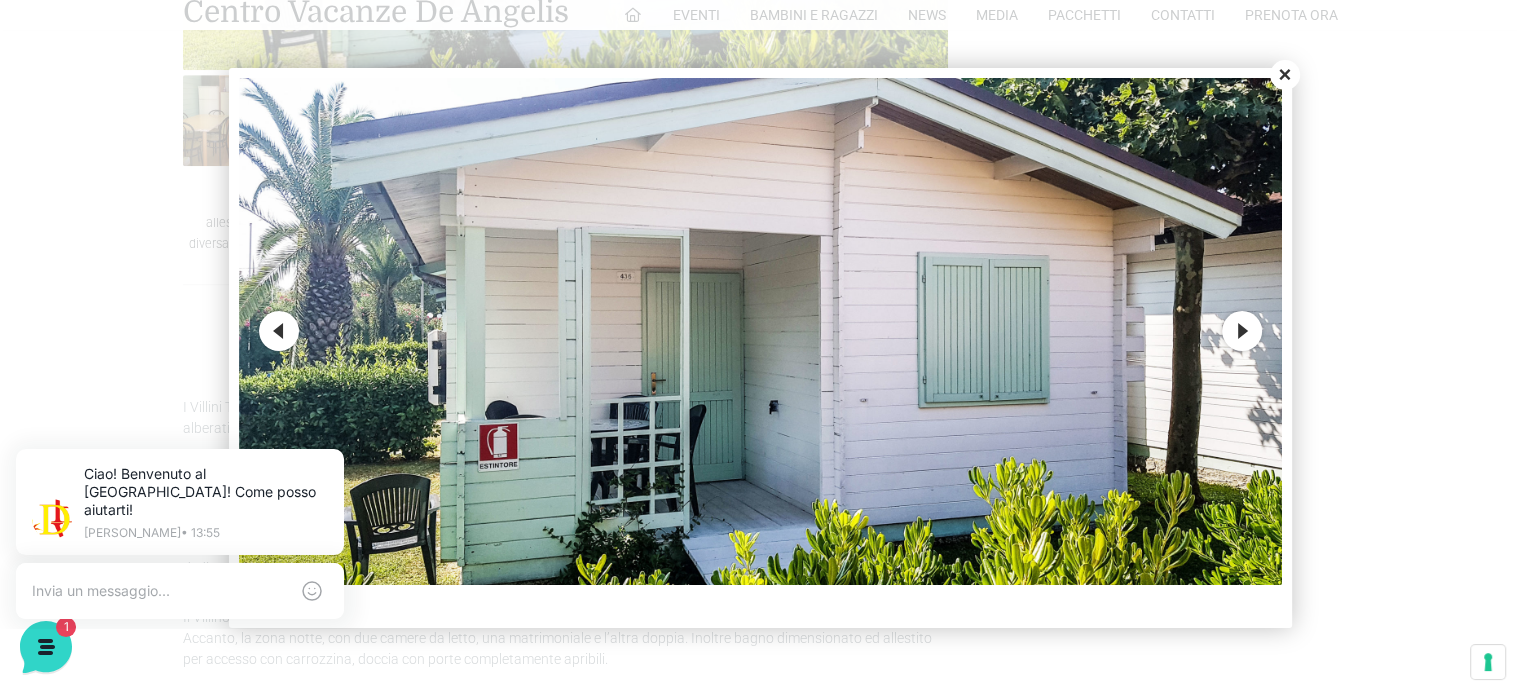 click on "Next" at bounding box center (1242, 331) 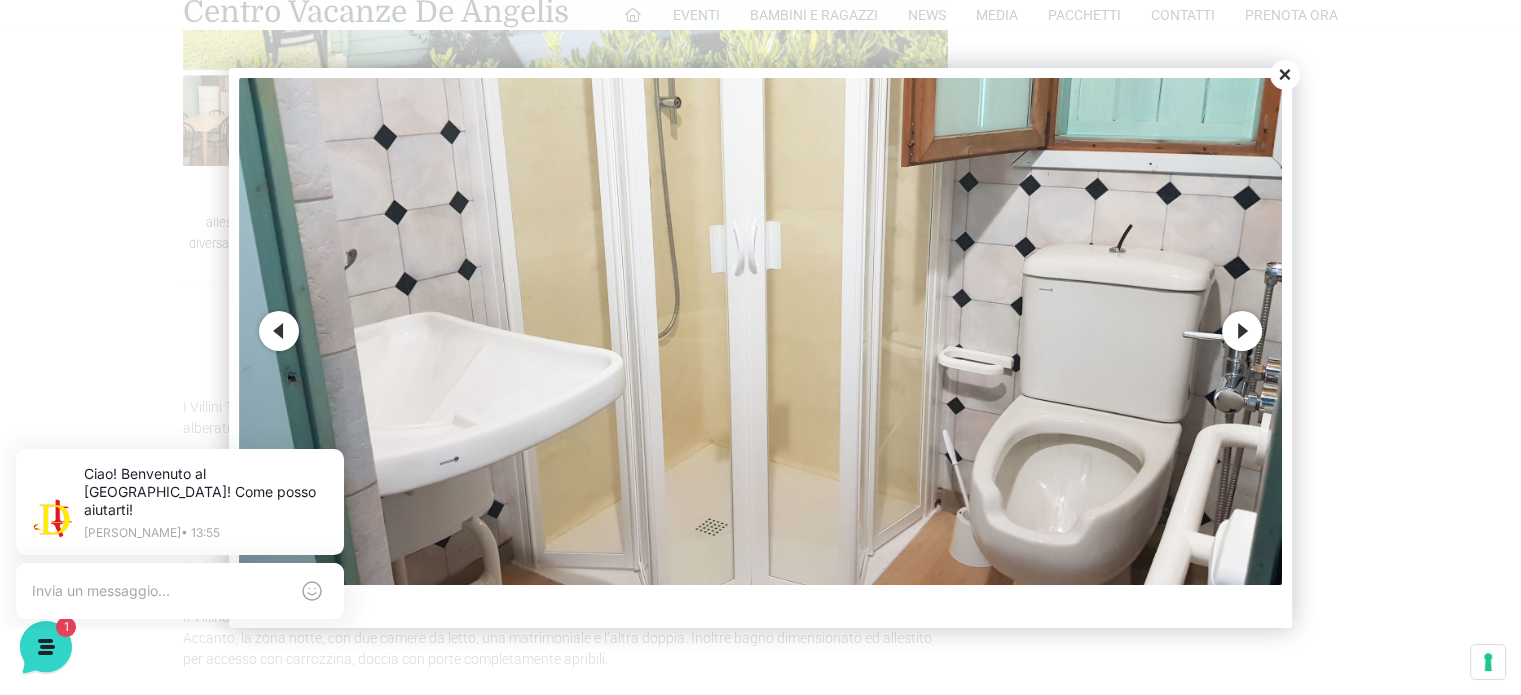 click on "Next" at bounding box center (1242, 331) 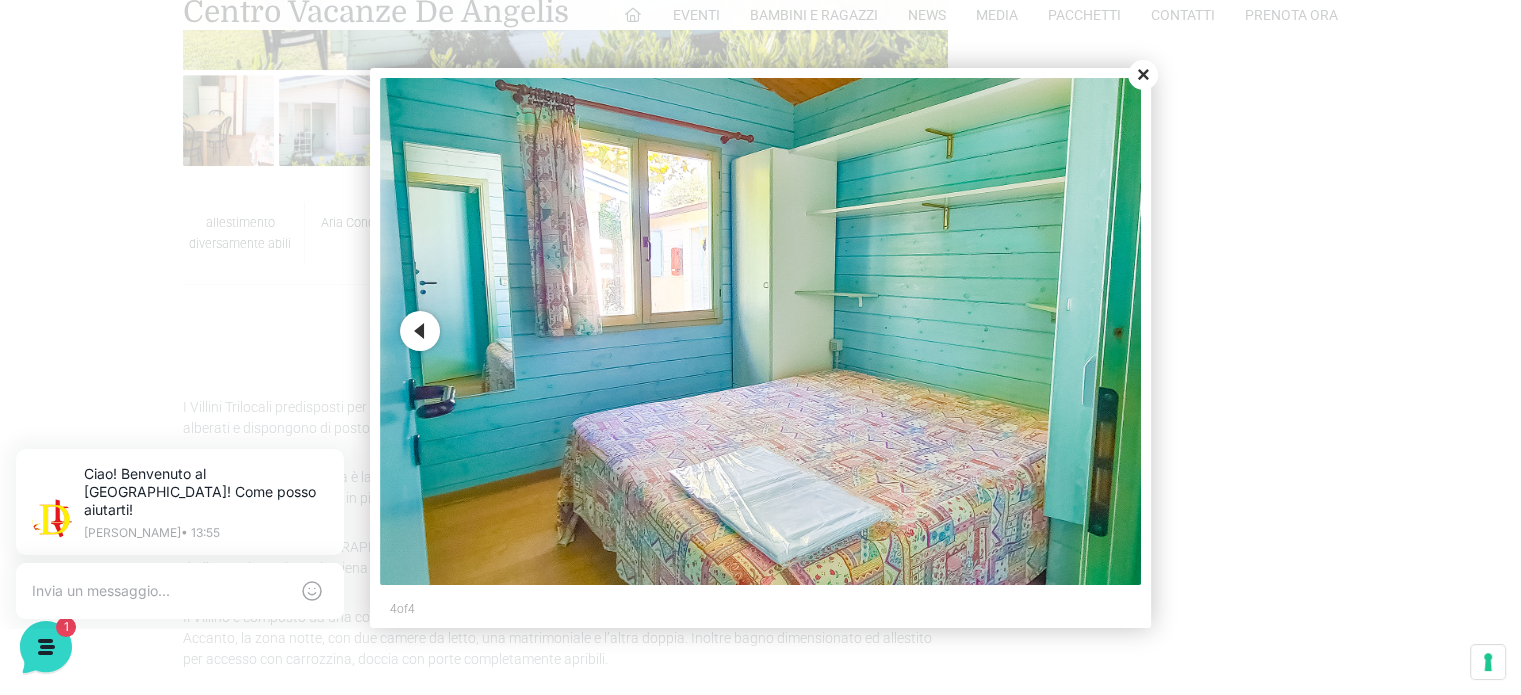 click on "Previous" at bounding box center [420, 331] 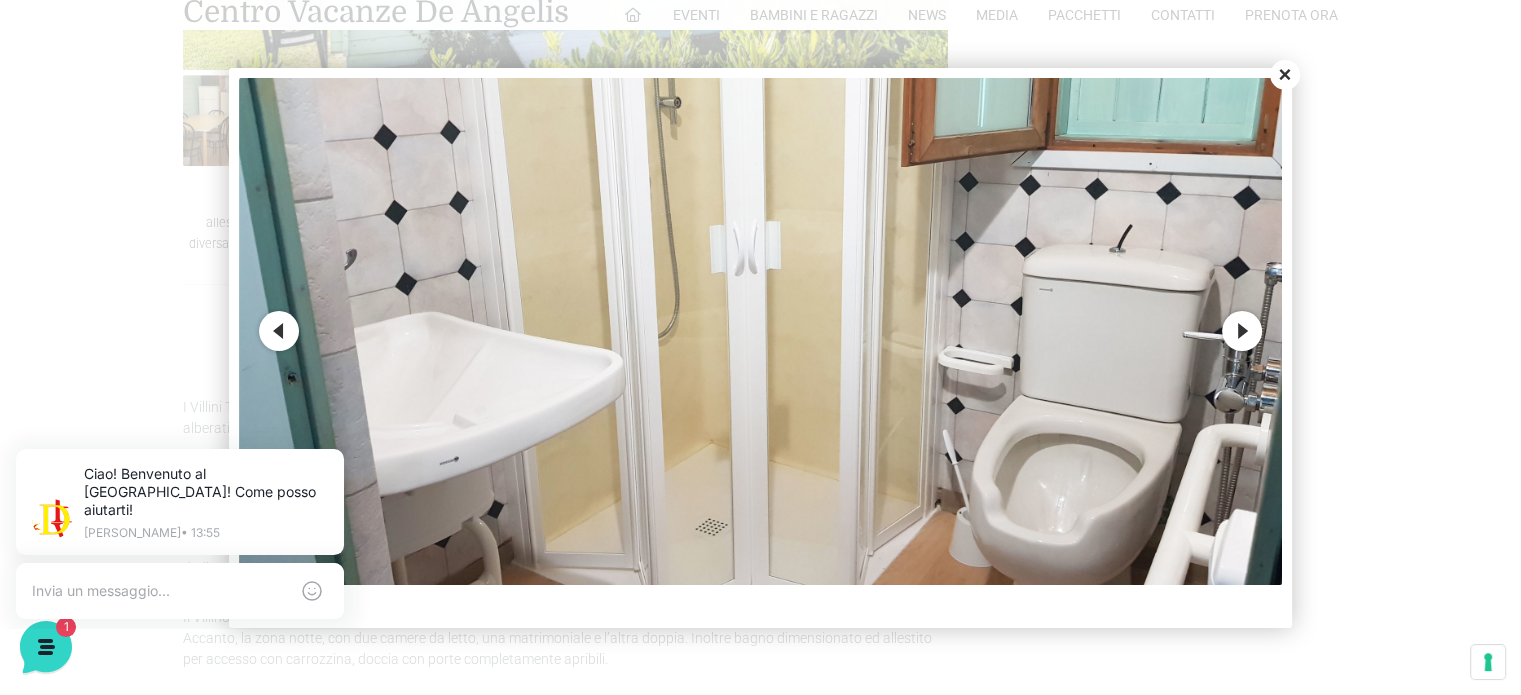 click on "Previous" at bounding box center [279, 331] 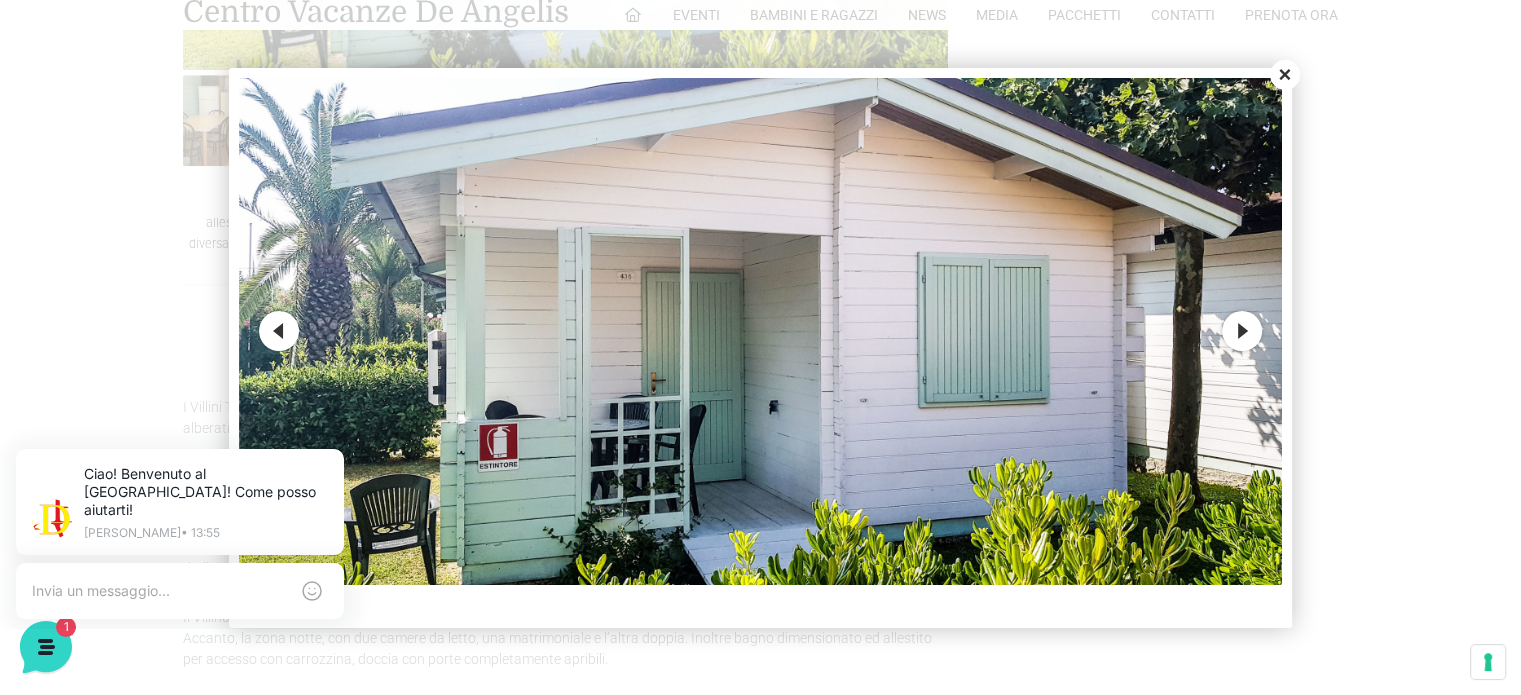 click on "Close" at bounding box center [1285, 75] 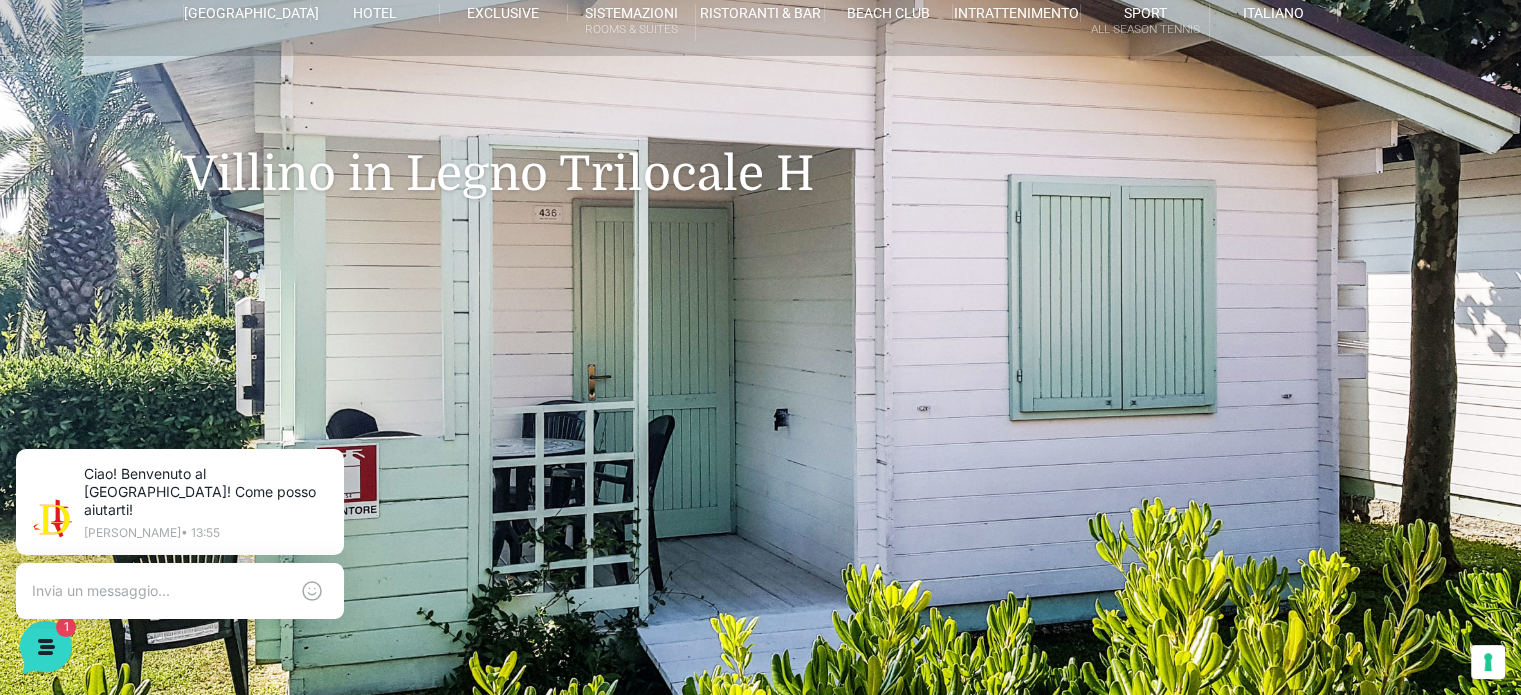 scroll, scrollTop: 0, scrollLeft: 0, axis: both 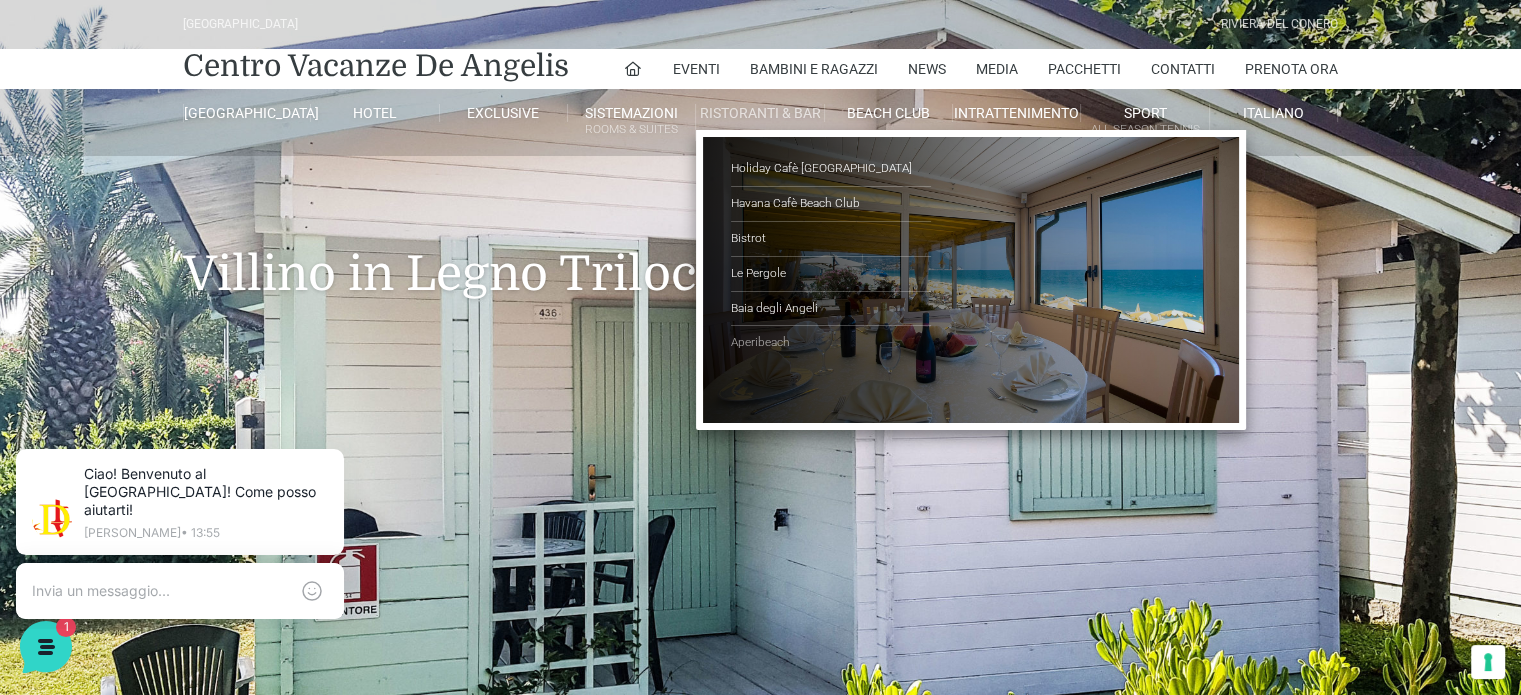 click on "Aperibeach" at bounding box center (831, 343) 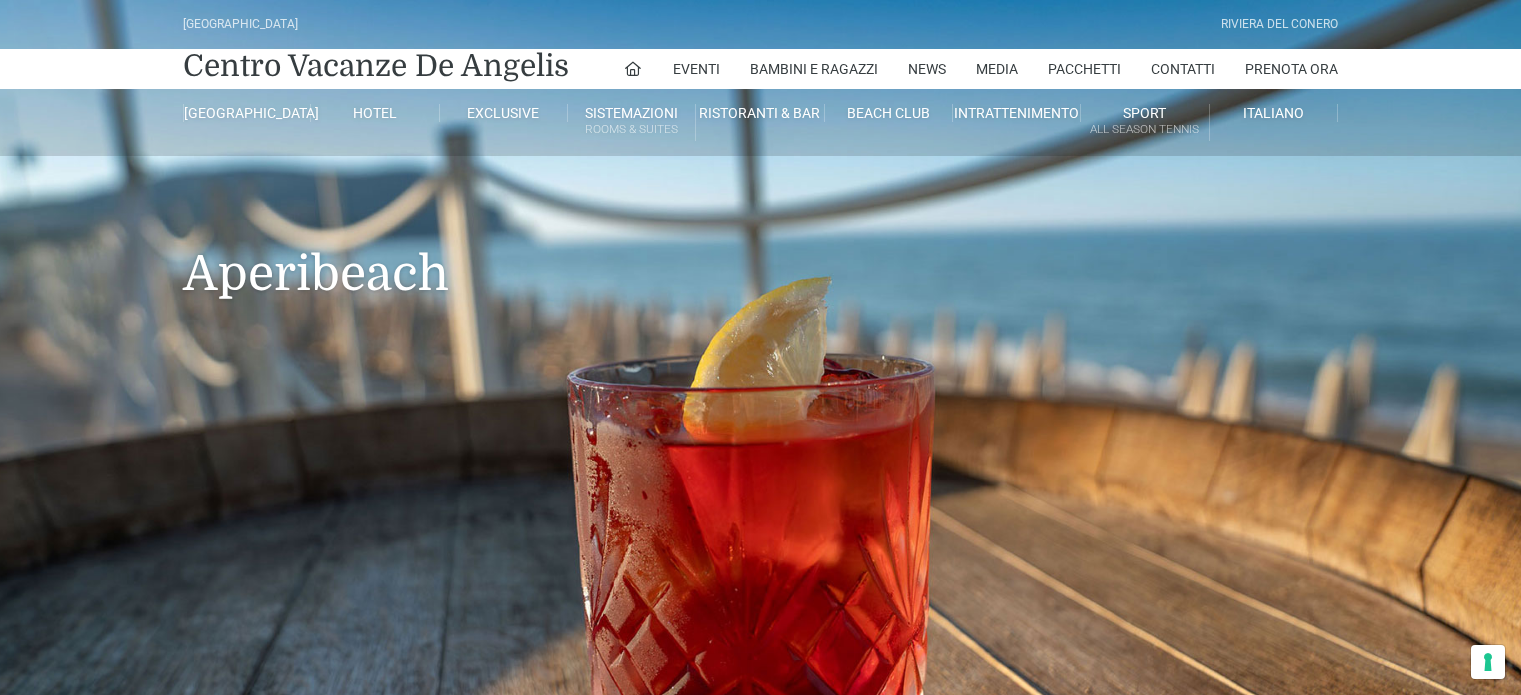 scroll, scrollTop: 0, scrollLeft: 0, axis: both 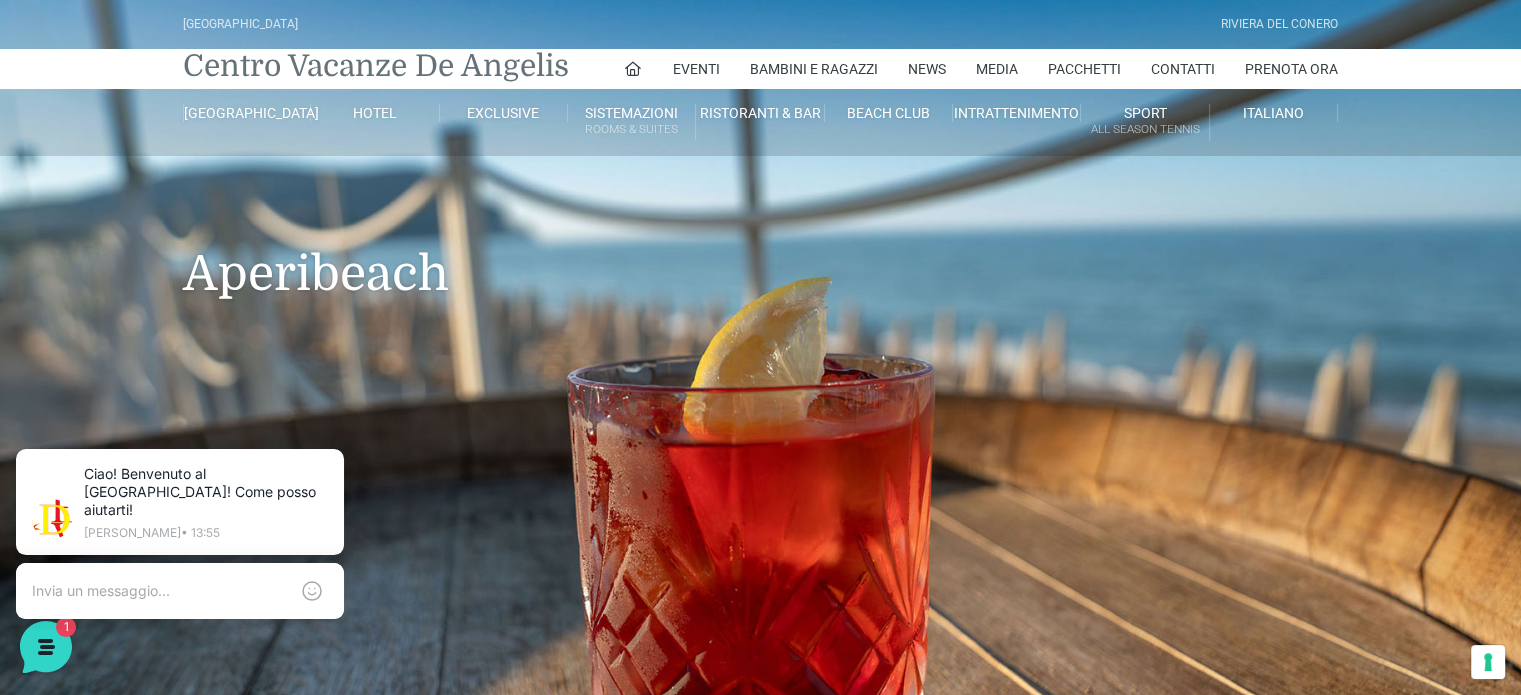 click on "Centro Vacanze De Angelis" at bounding box center (376, 66) 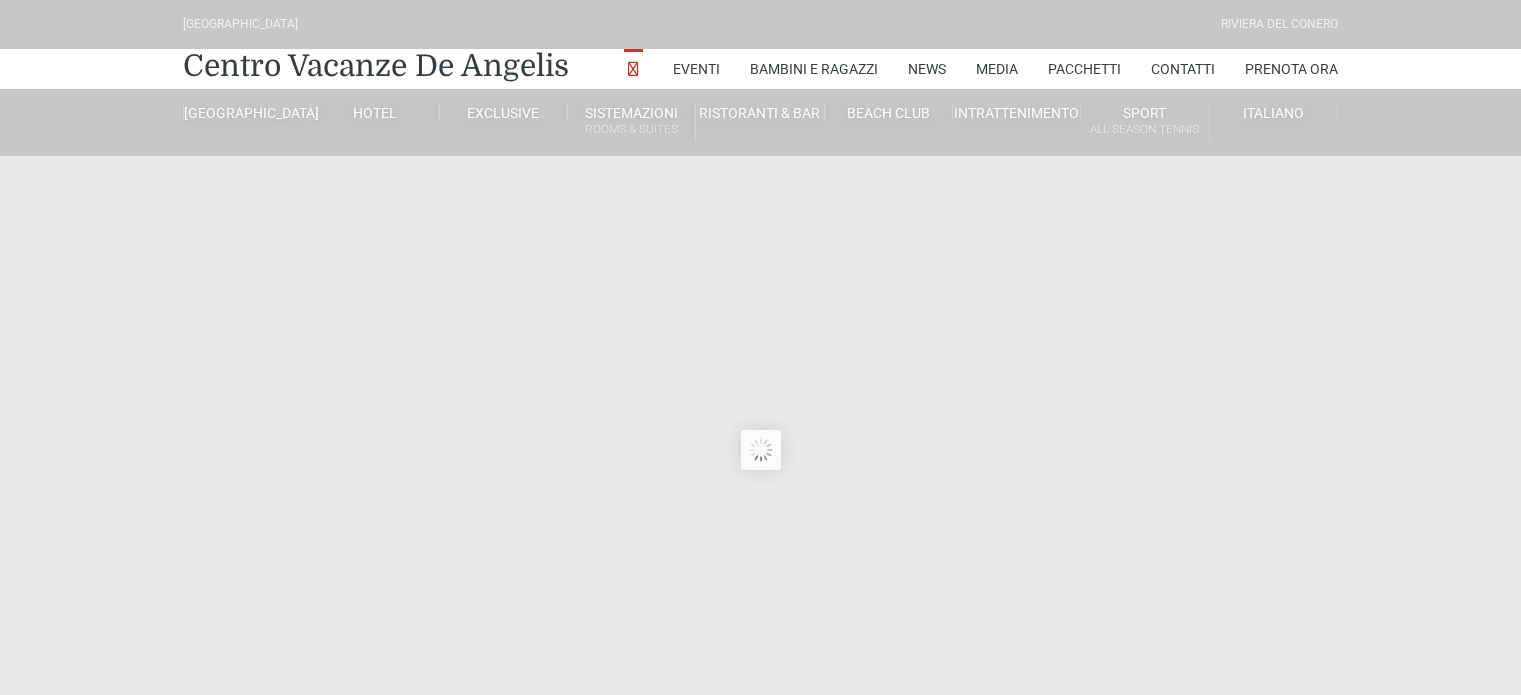 scroll, scrollTop: 0, scrollLeft: 0, axis: both 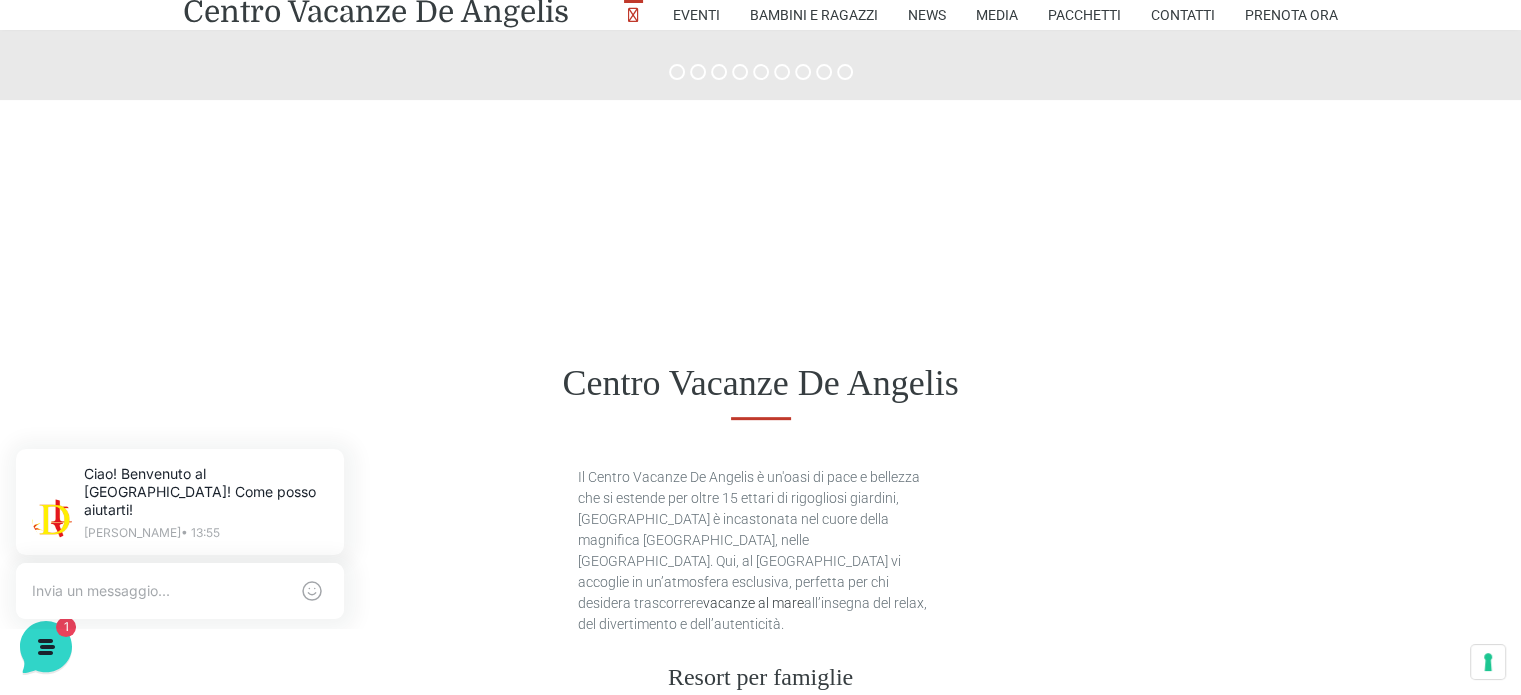 click on "Centro Vacanze De Angelis" at bounding box center [760, 383] 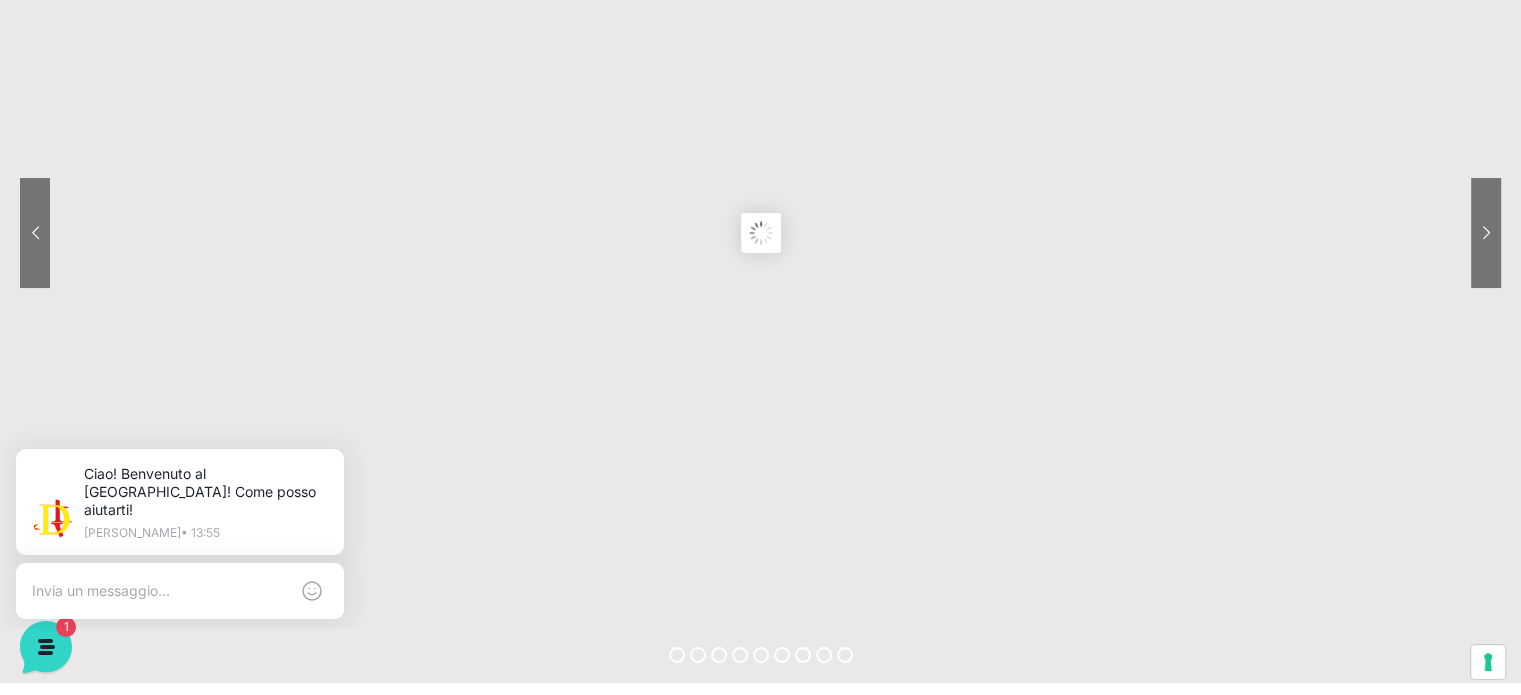 scroll, scrollTop: 0, scrollLeft: 0, axis: both 